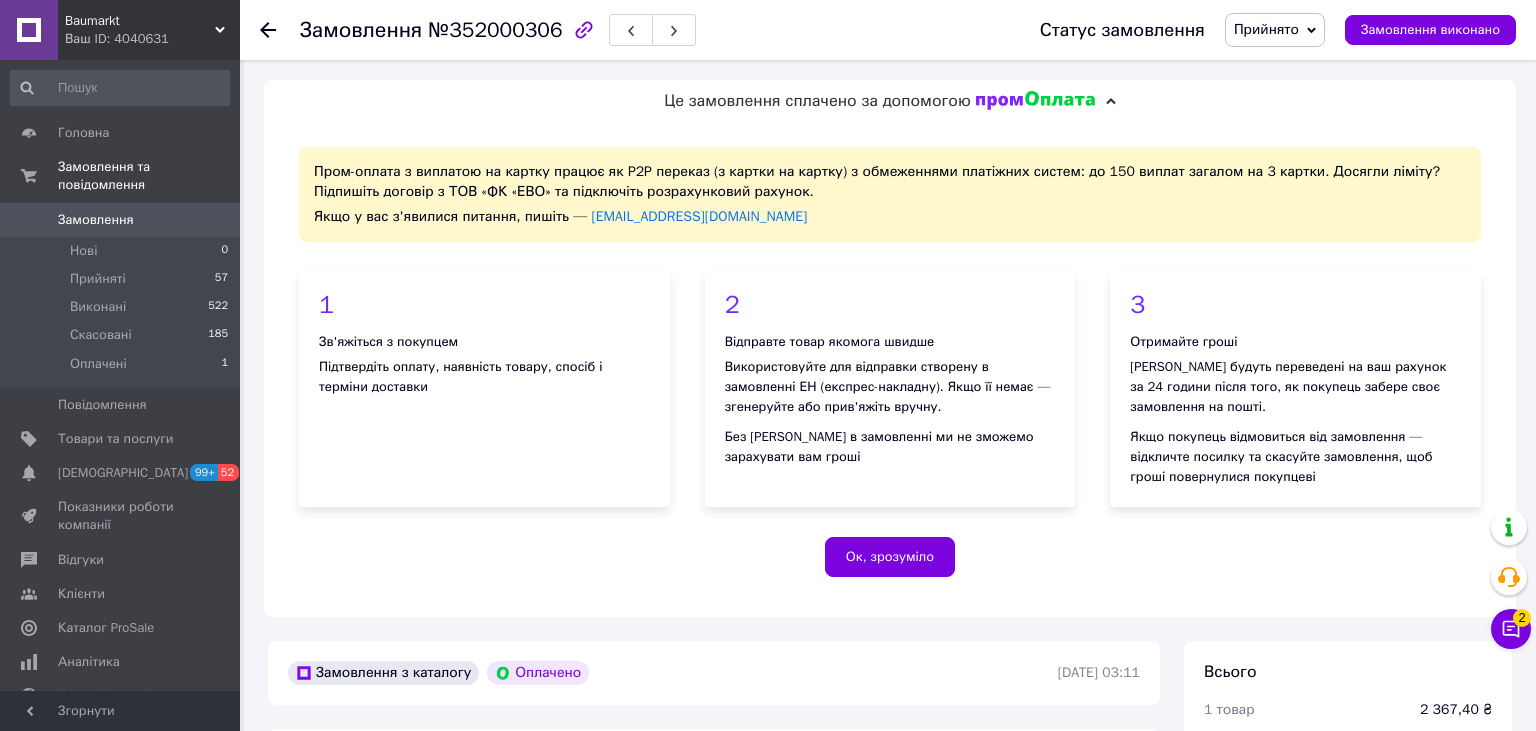 scroll, scrollTop: 528, scrollLeft: 0, axis: vertical 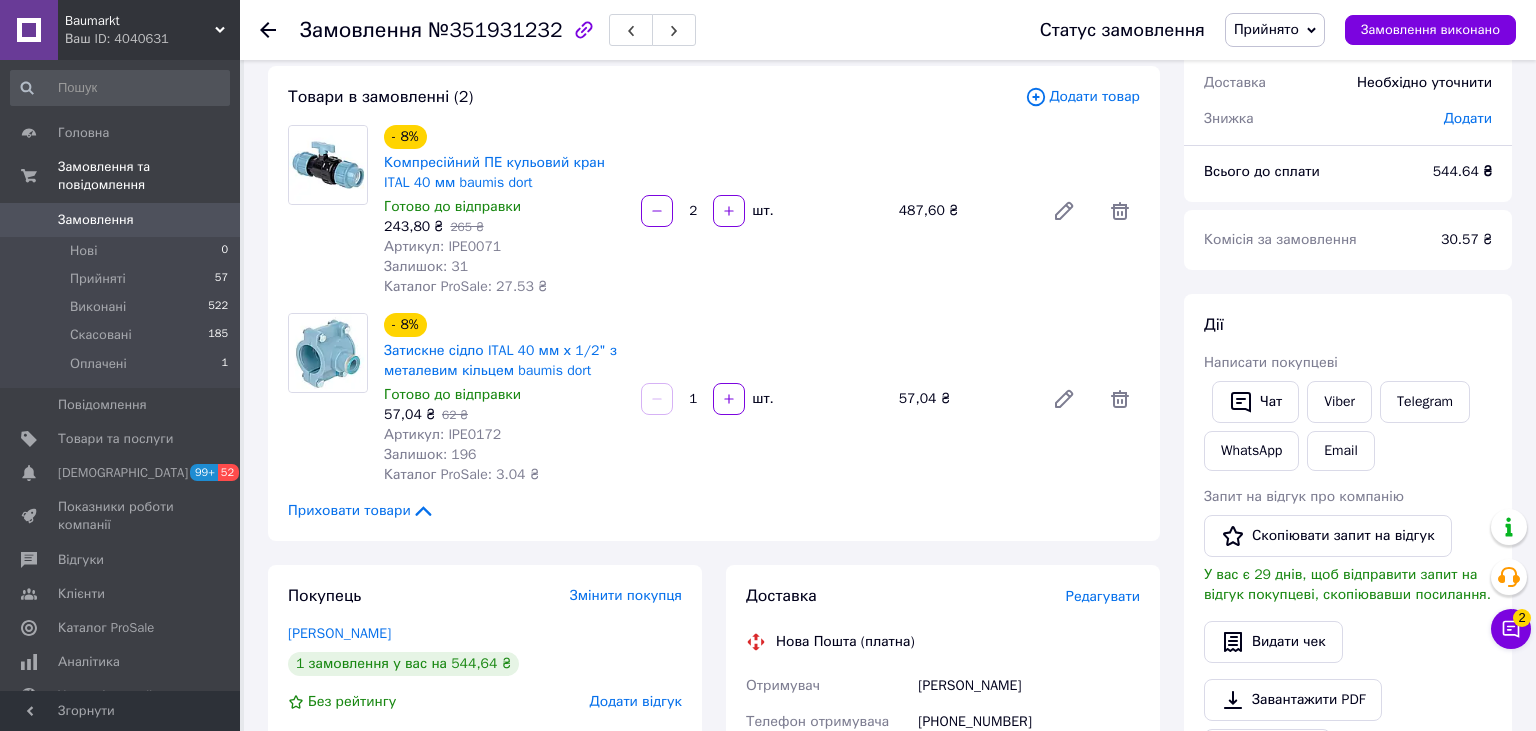 click on "Замовлення" at bounding box center (96, 220) 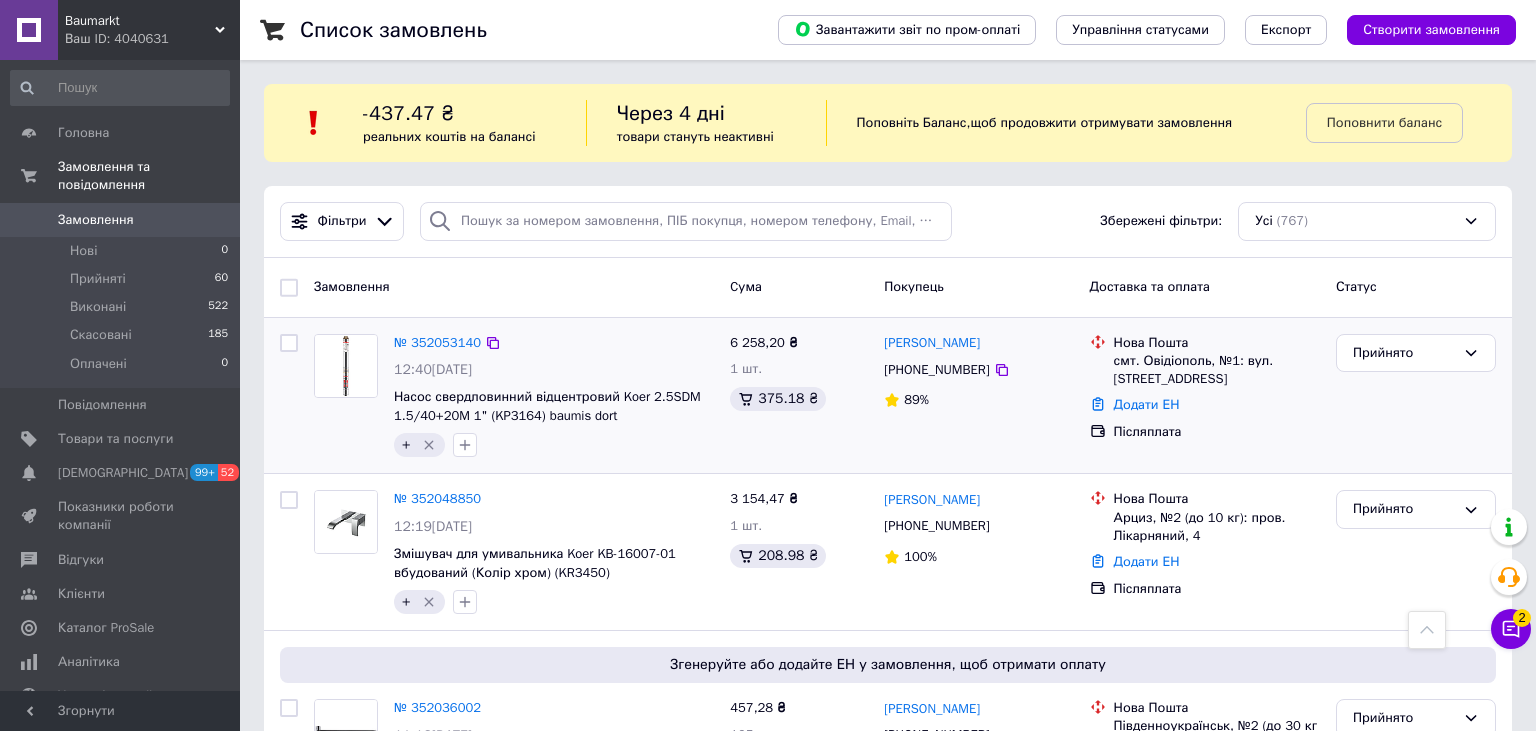 scroll, scrollTop: 422, scrollLeft: 0, axis: vertical 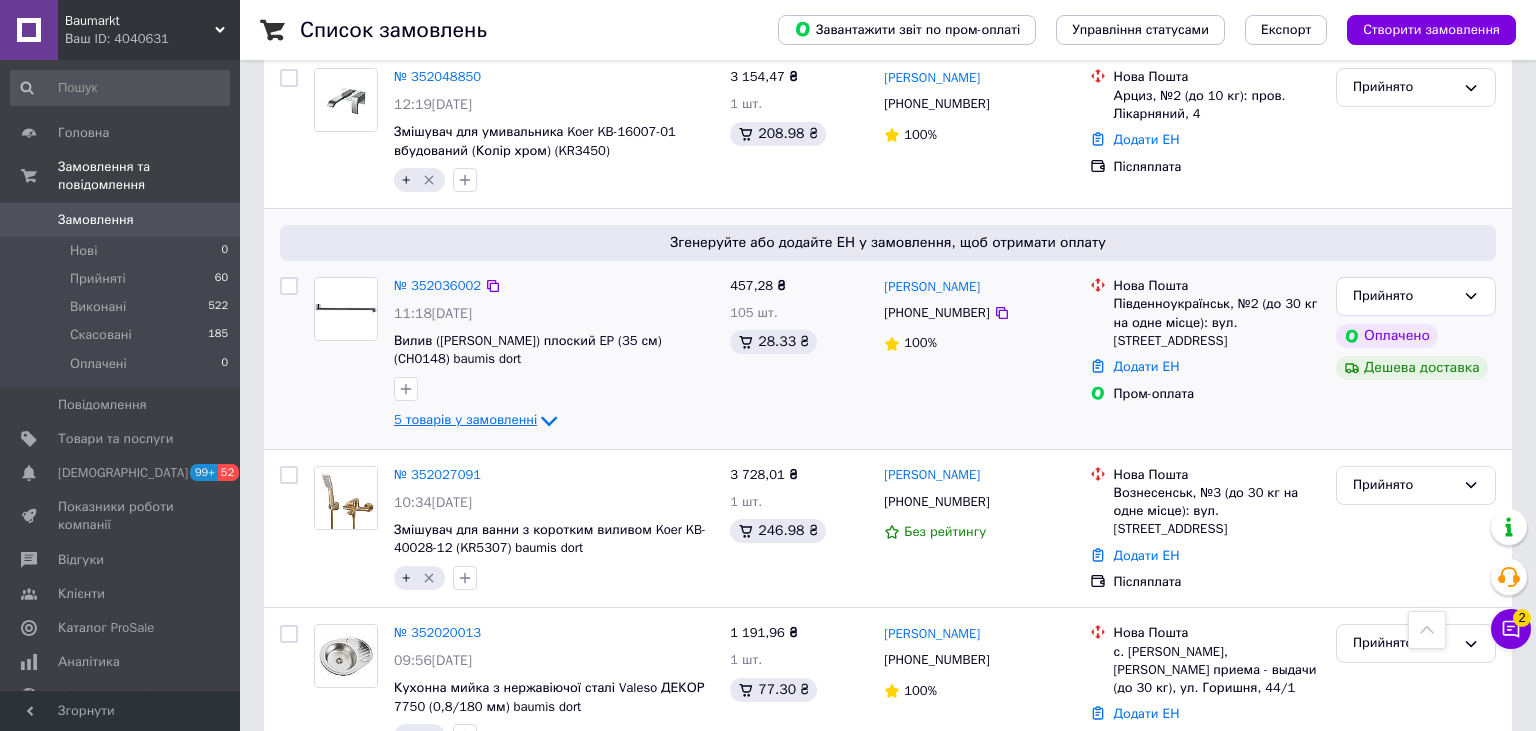 click on "5 товарів у замовленні" at bounding box center [465, 420] 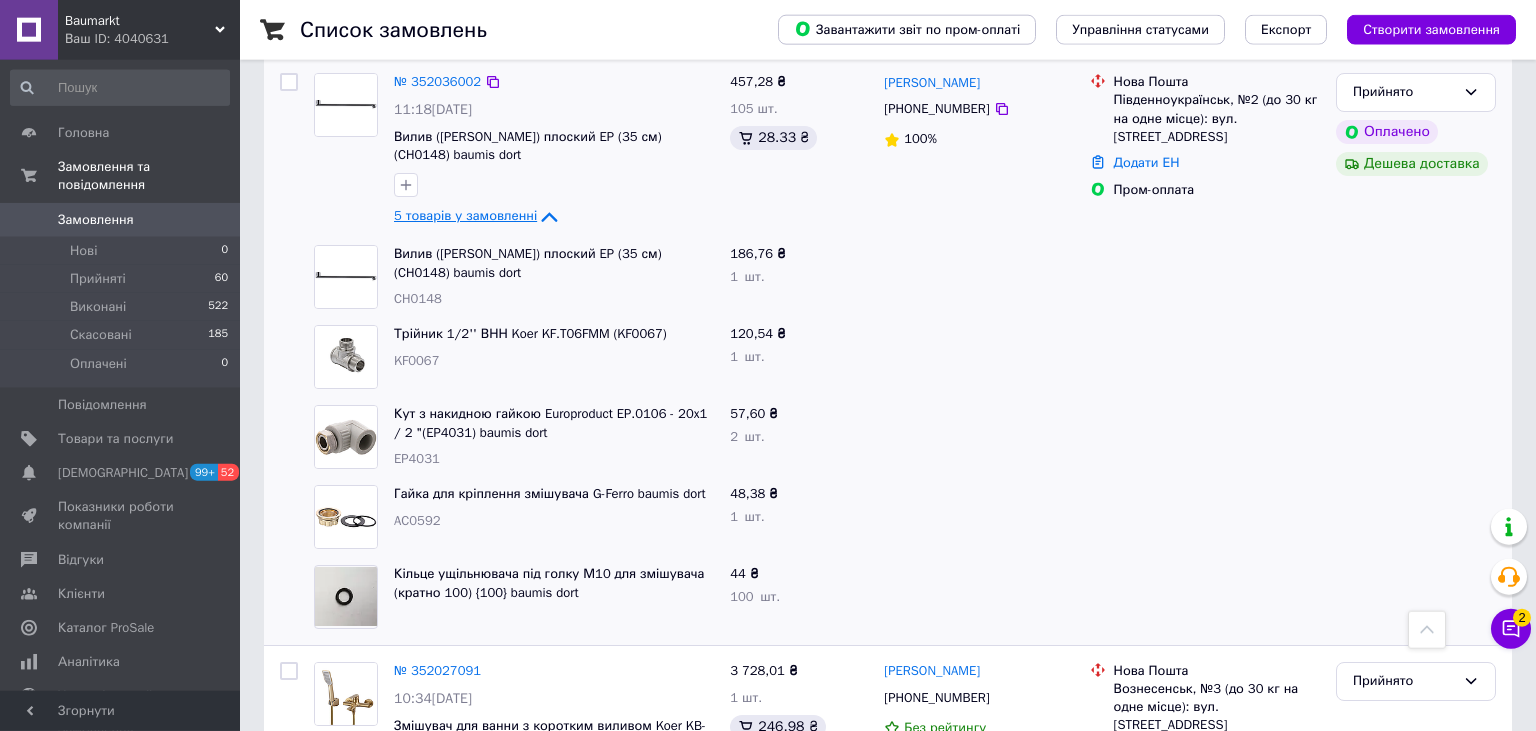 scroll, scrollTop: 633, scrollLeft: 0, axis: vertical 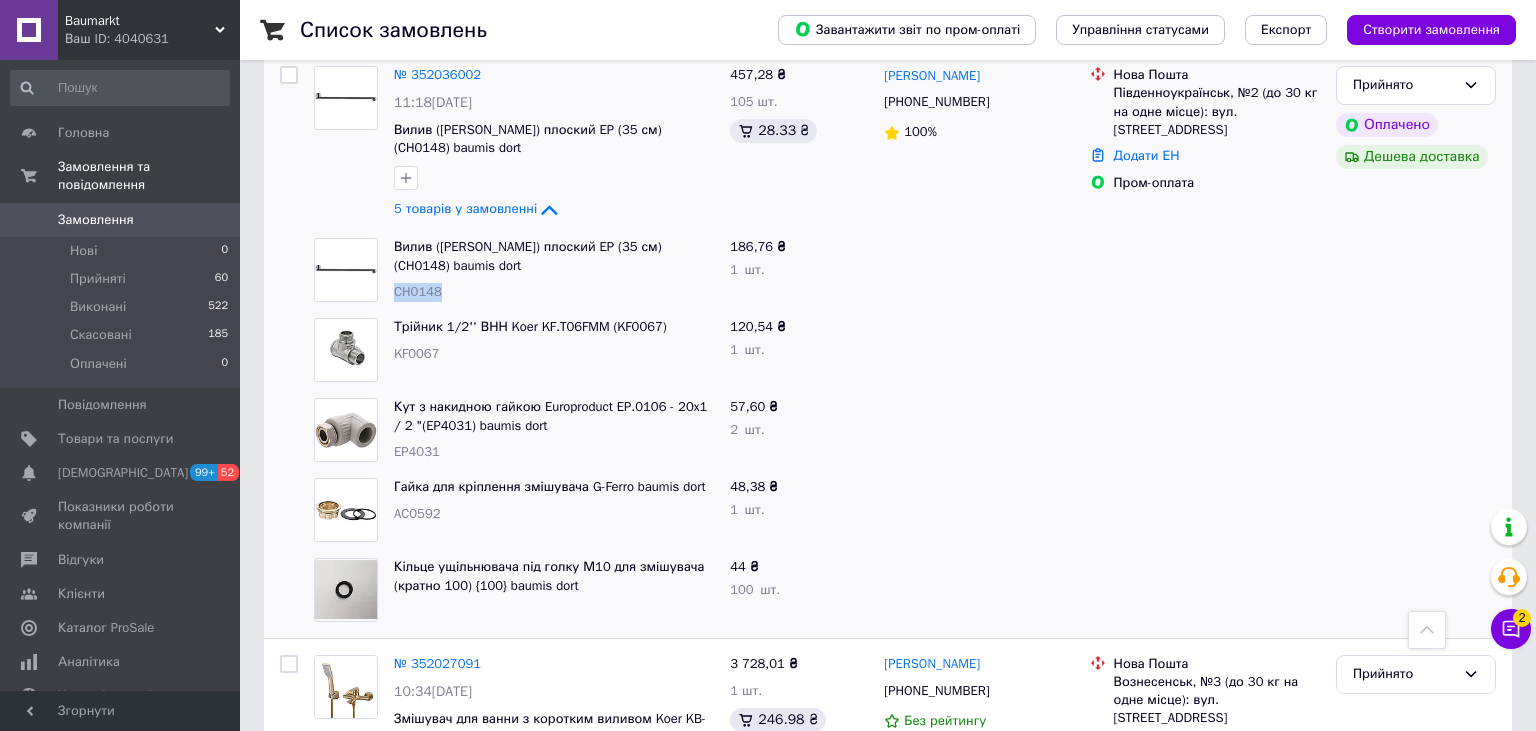 click on "CH0148" at bounding box center (554, 292) 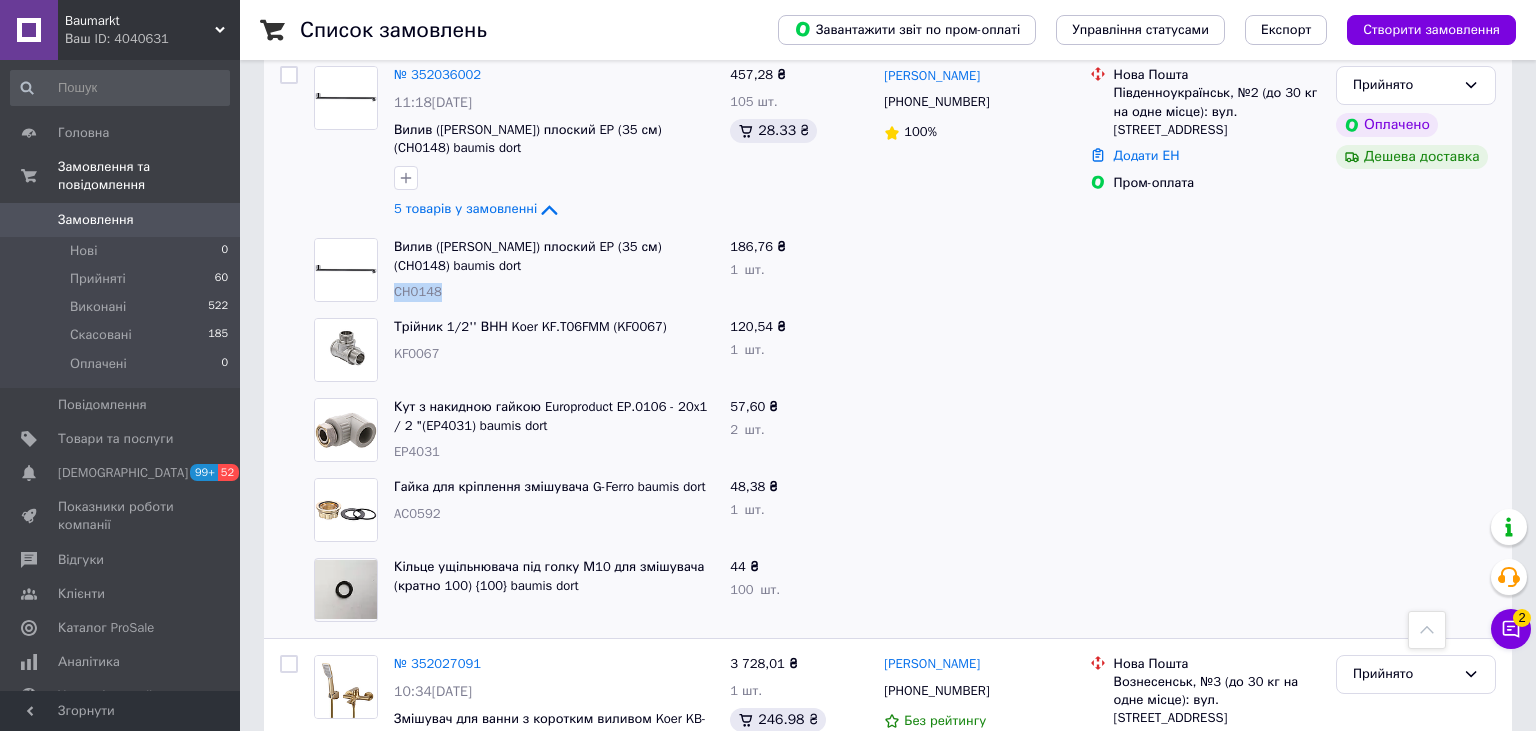 copy on "CH0148" 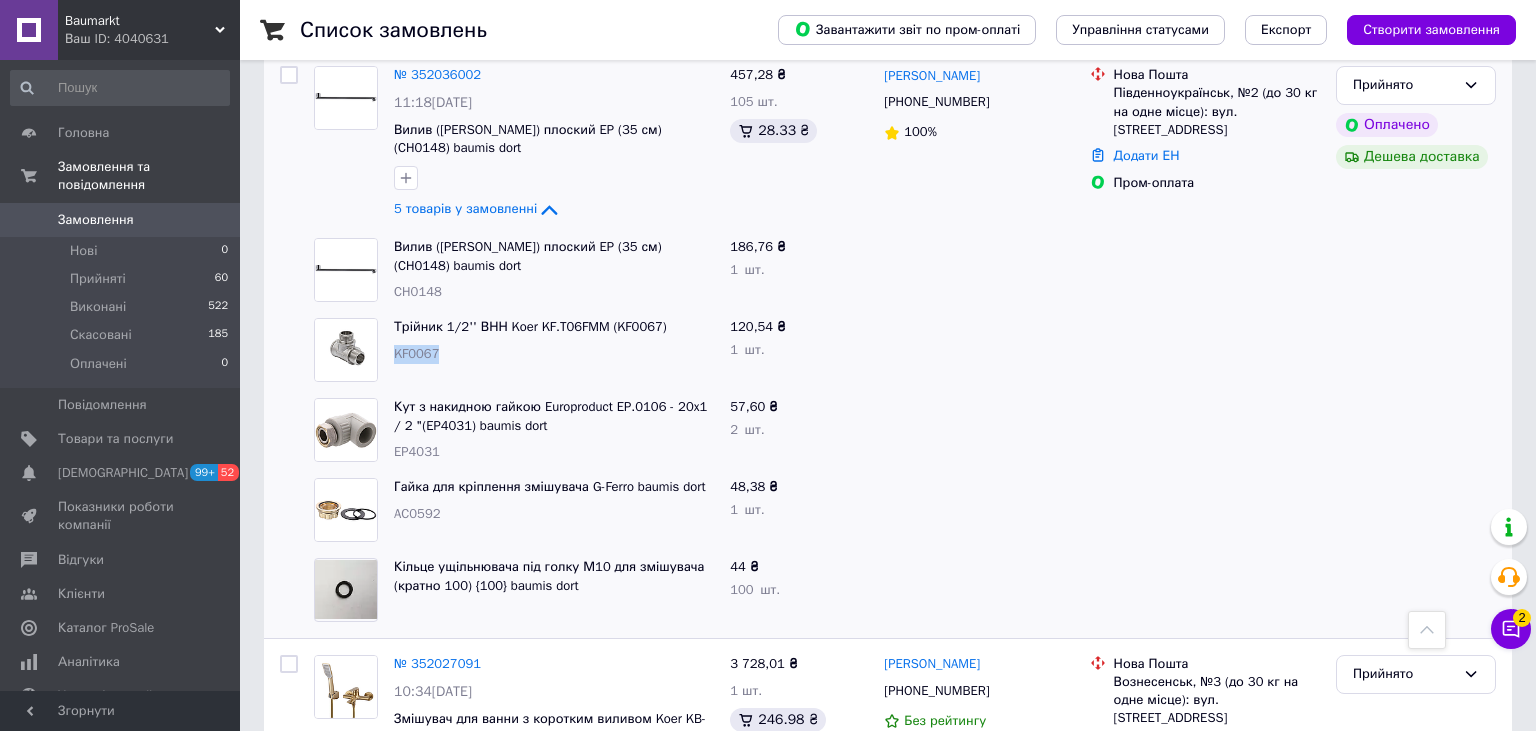 drag, startPoint x: 422, startPoint y: 354, endPoint x: 396, endPoint y: 355, distance: 26.019224 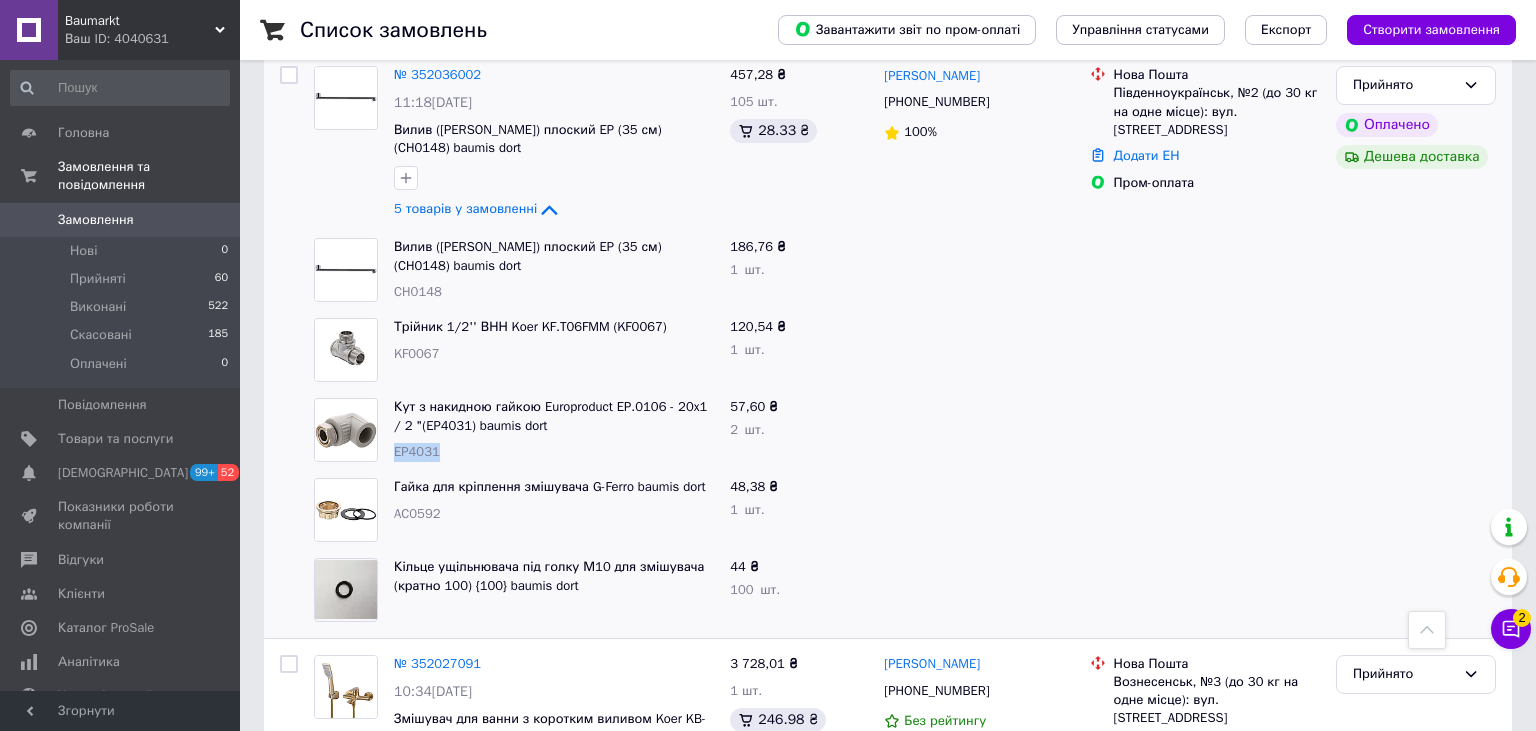 drag, startPoint x: 439, startPoint y: 446, endPoint x: 388, endPoint y: 455, distance: 51.78803 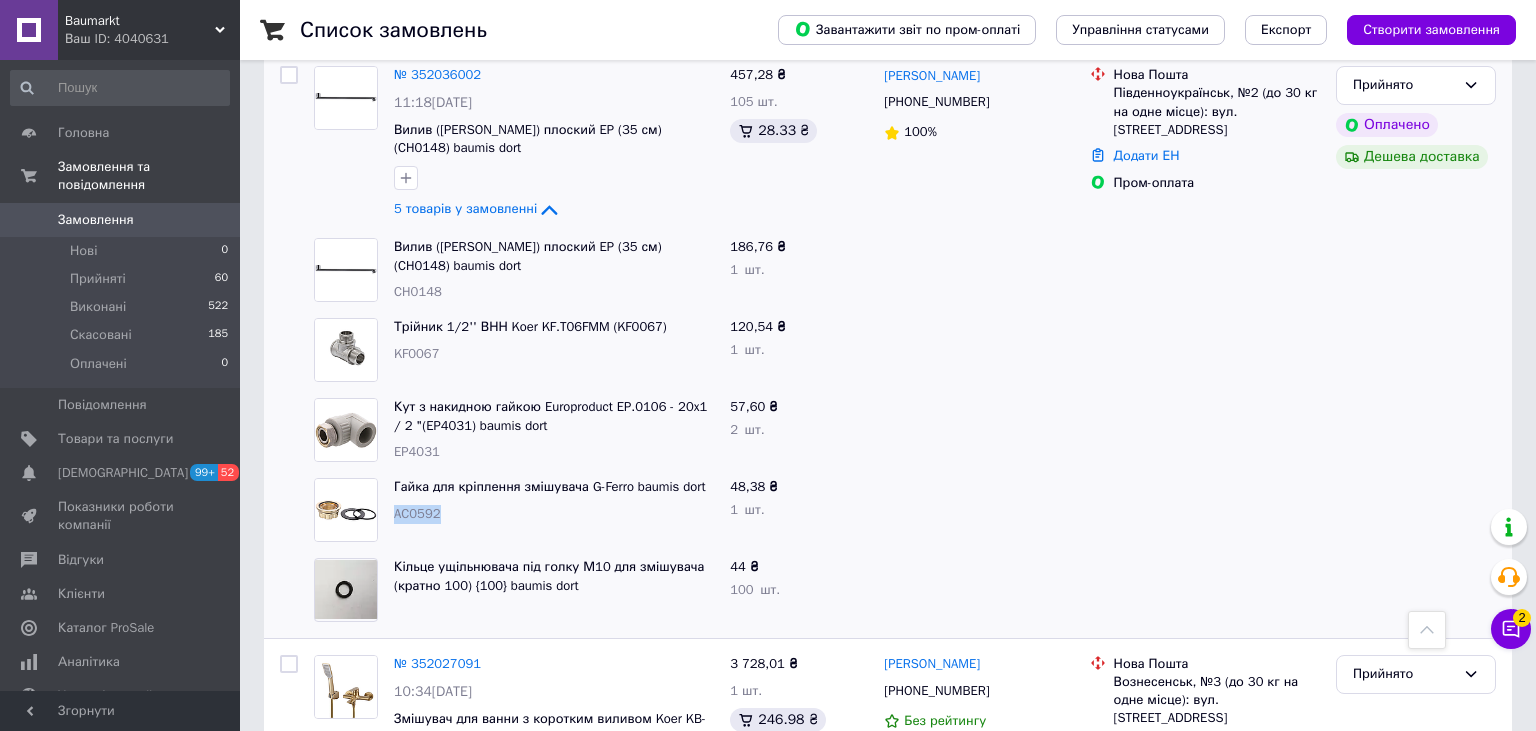 drag, startPoint x: 446, startPoint y: 513, endPoint x: 394, endPoint y: 513, distance: 52 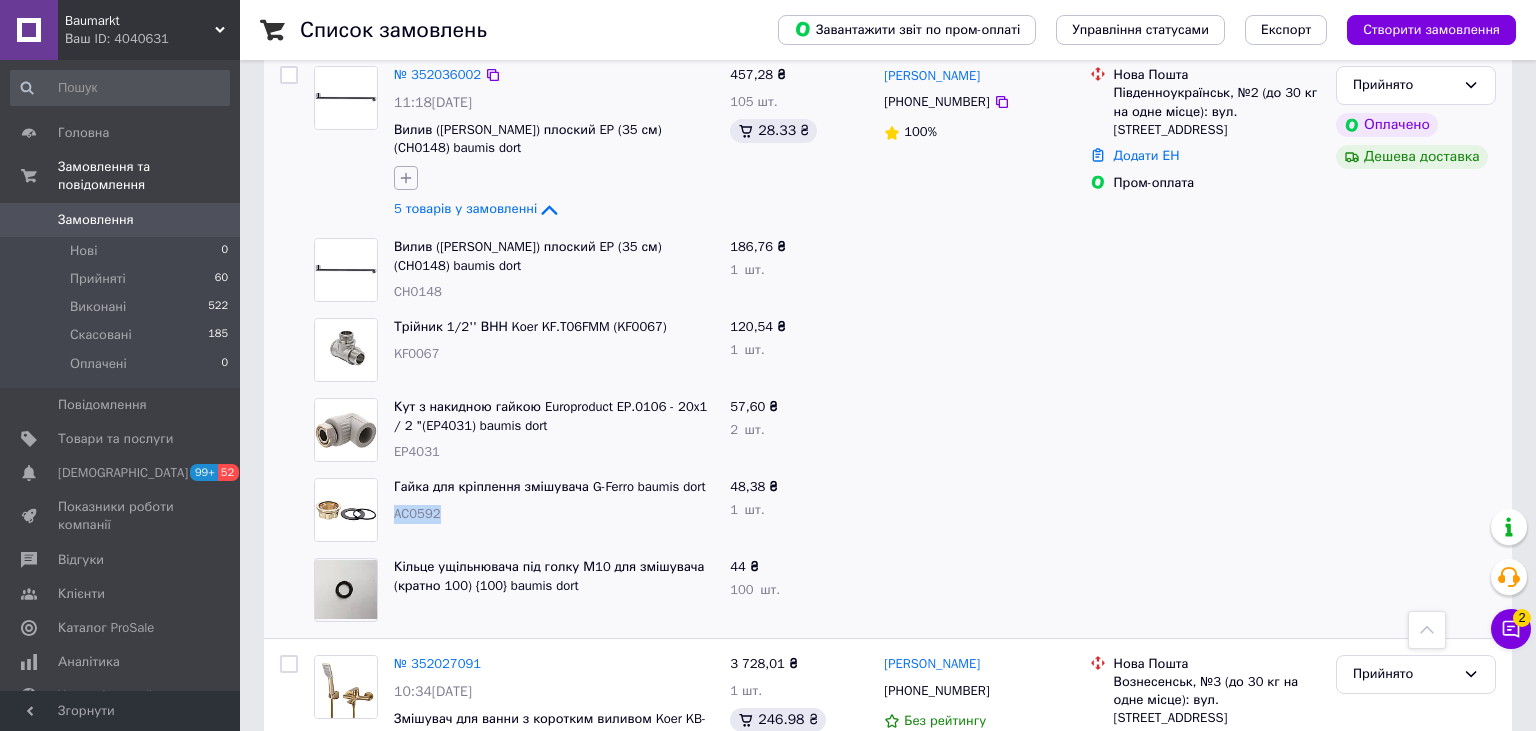 click 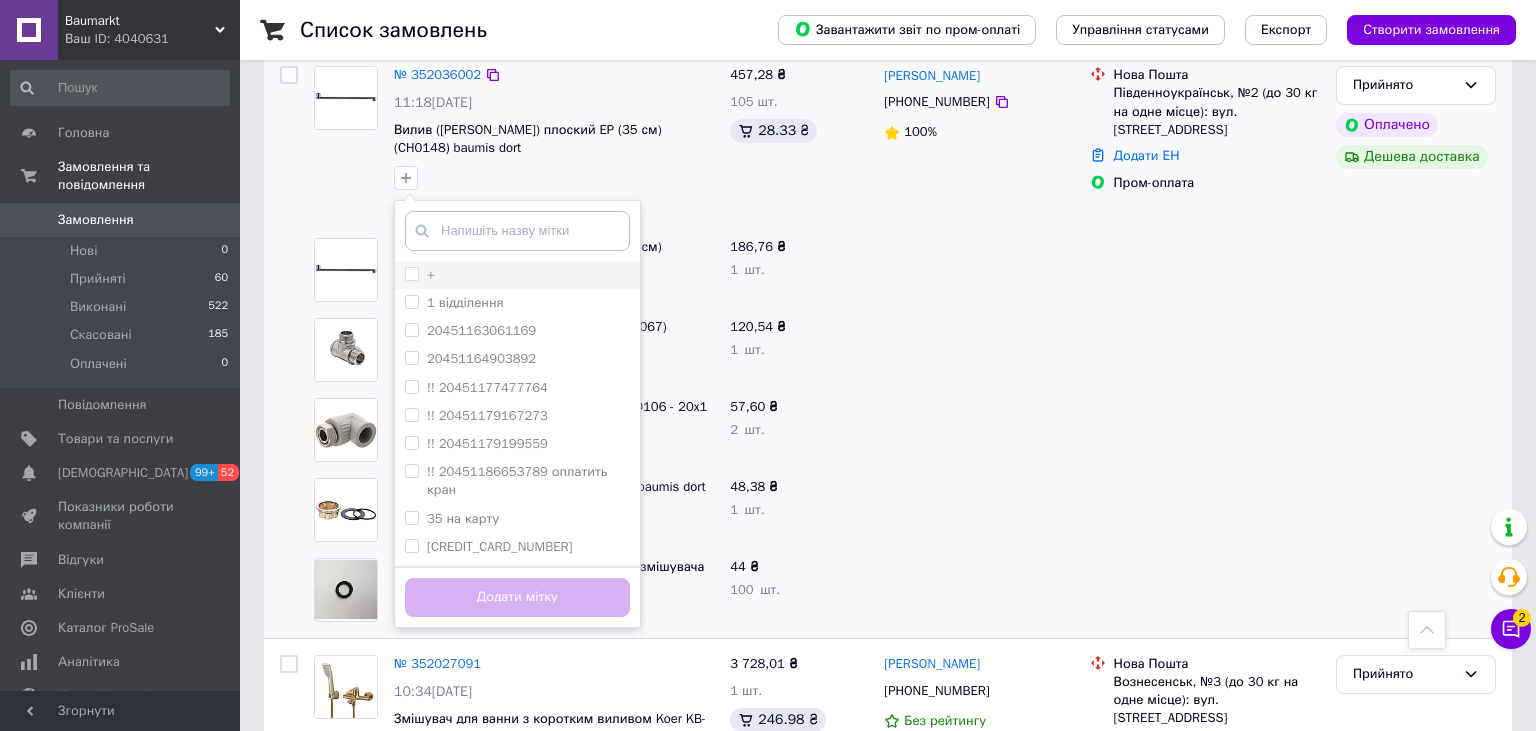 click on "+" at bounding box center [517, 275] 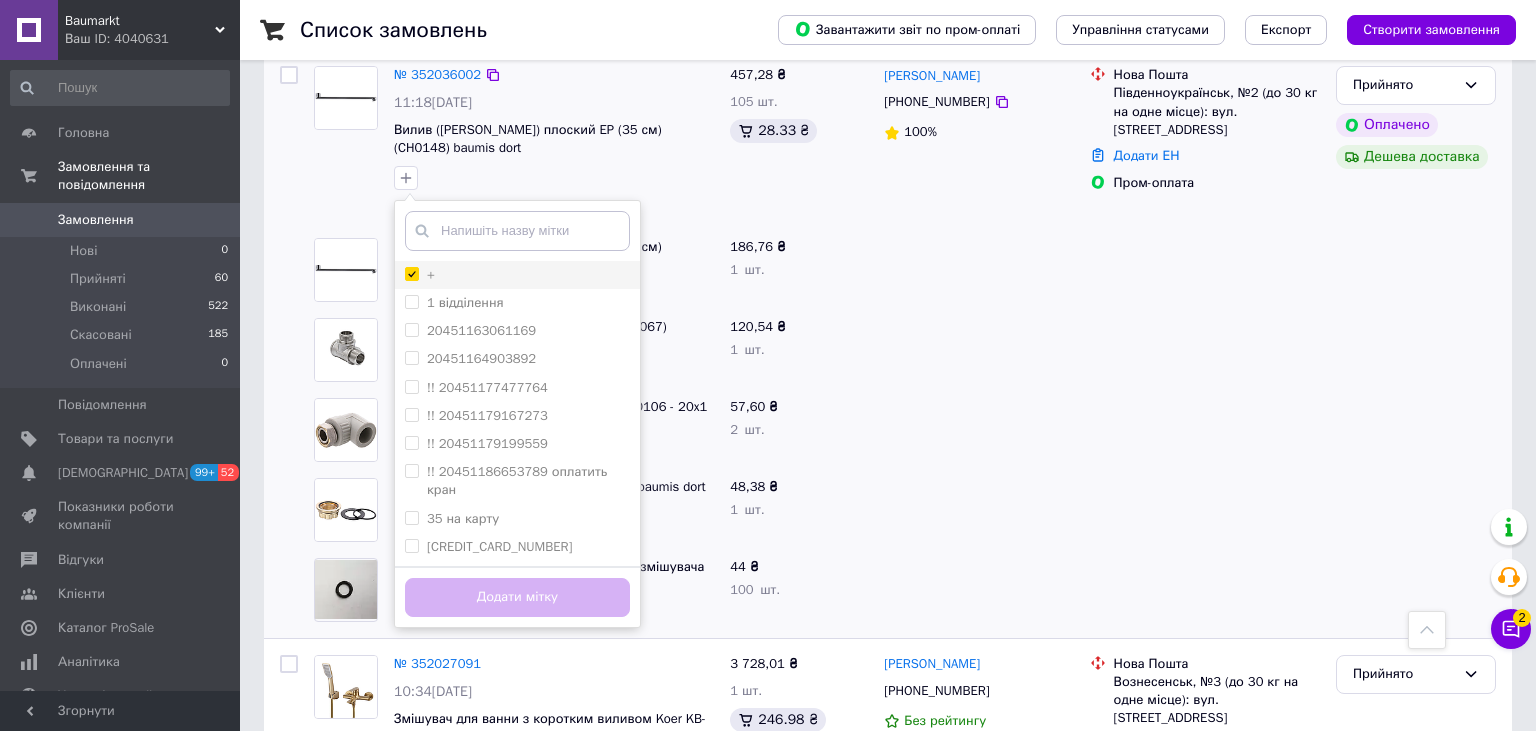 checkbox on "true" 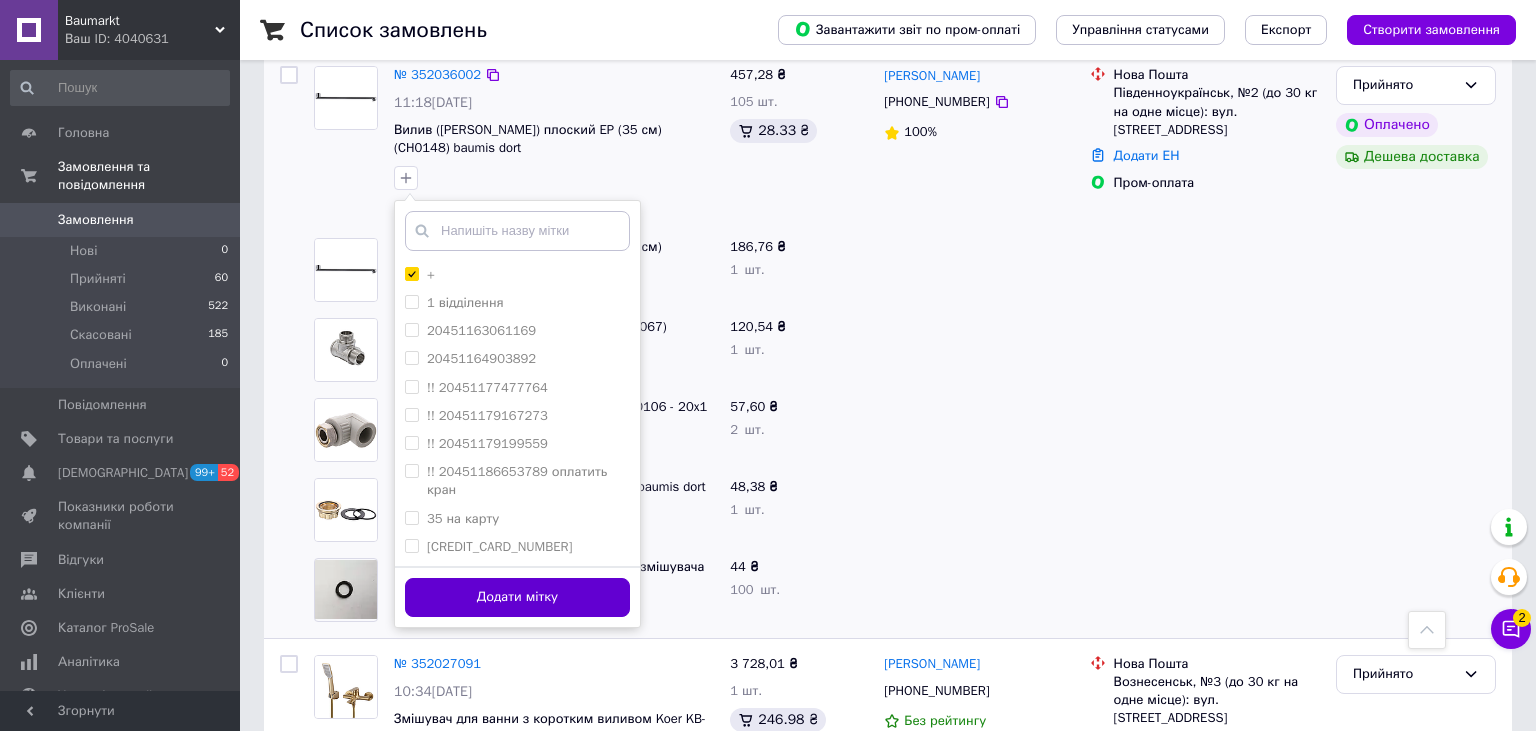 click on "Додати мітку" at bounding box center (517, 597) 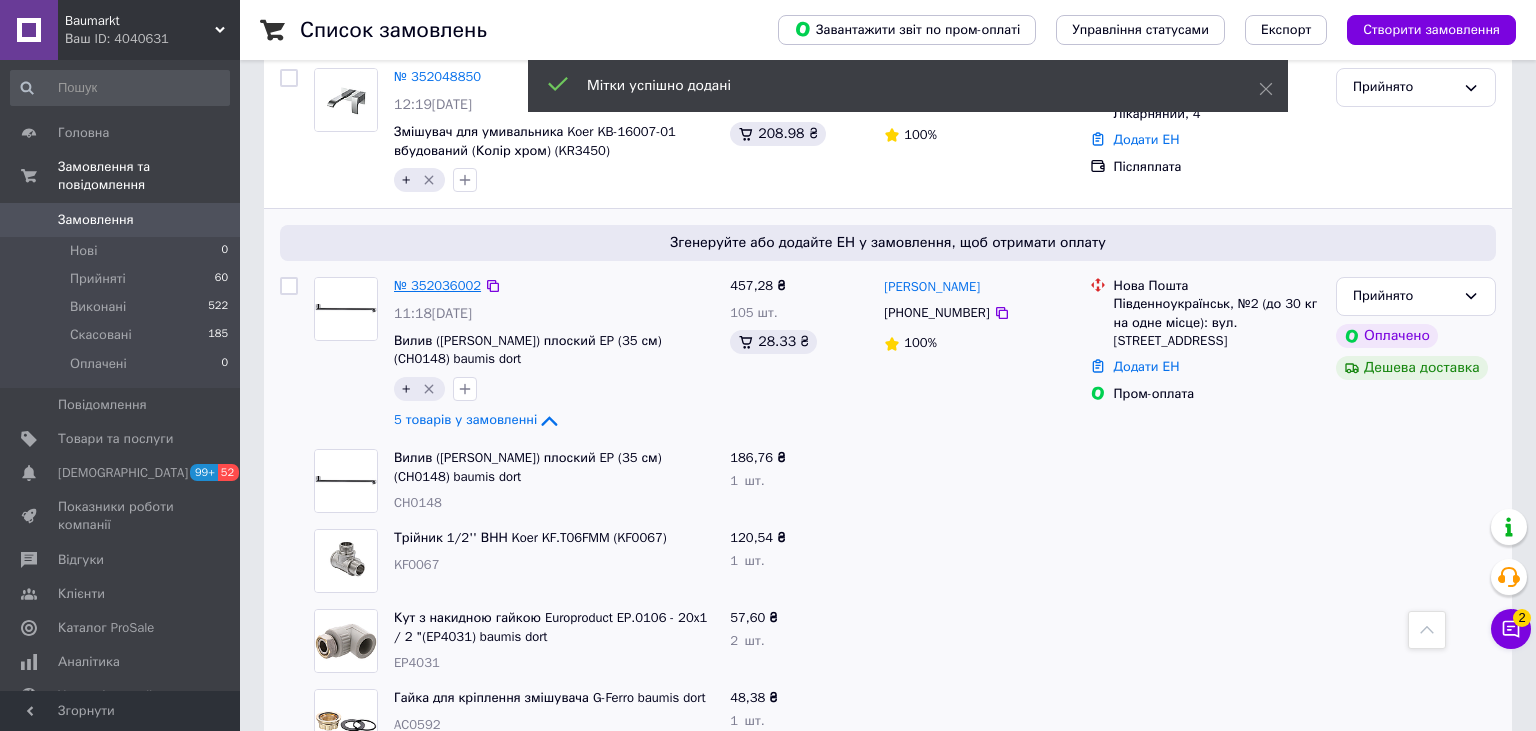 click on "№ 352036002" at bounding box center (437, 285) 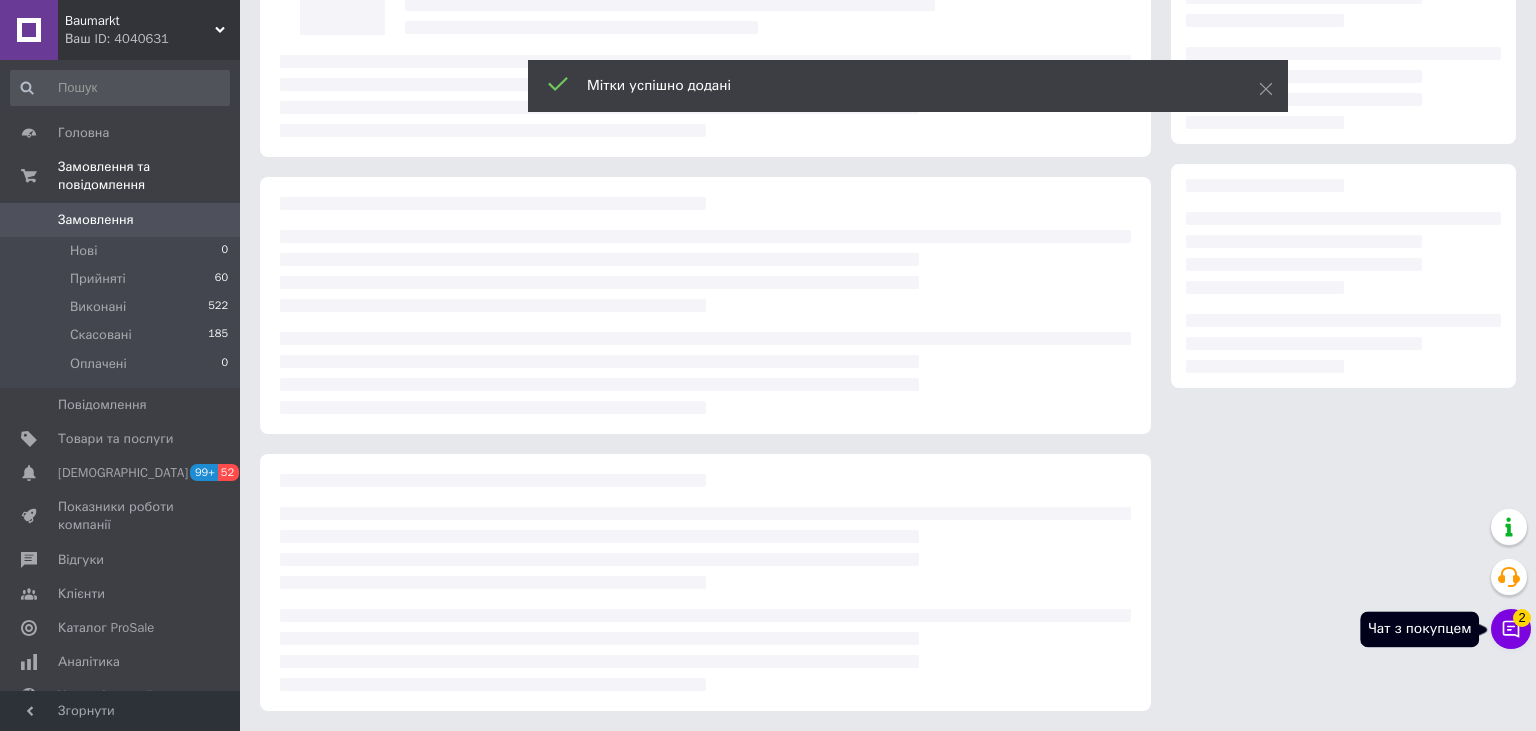 click 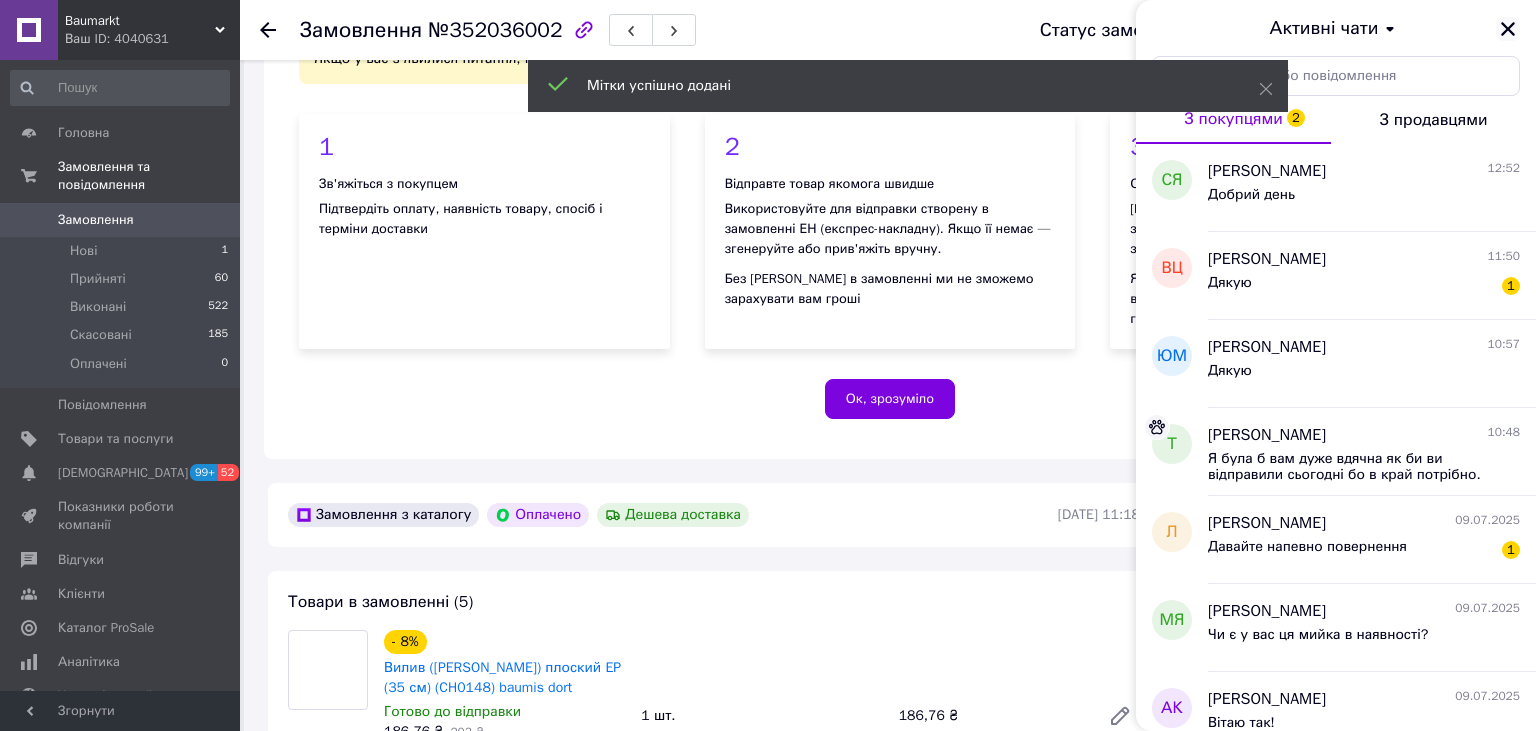 click 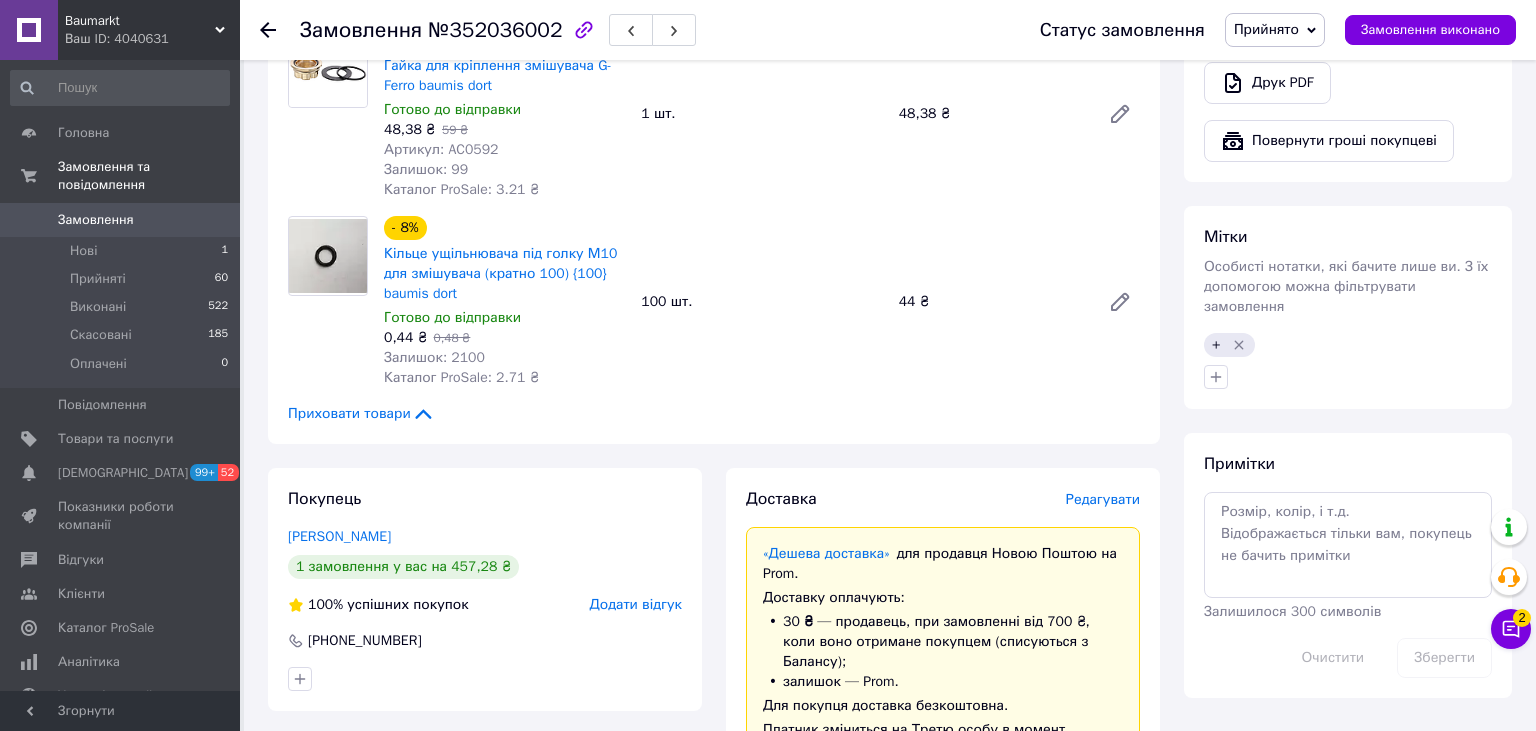 scroll, scrollTop: 1872, scrollLeft: 0, axis: vertical 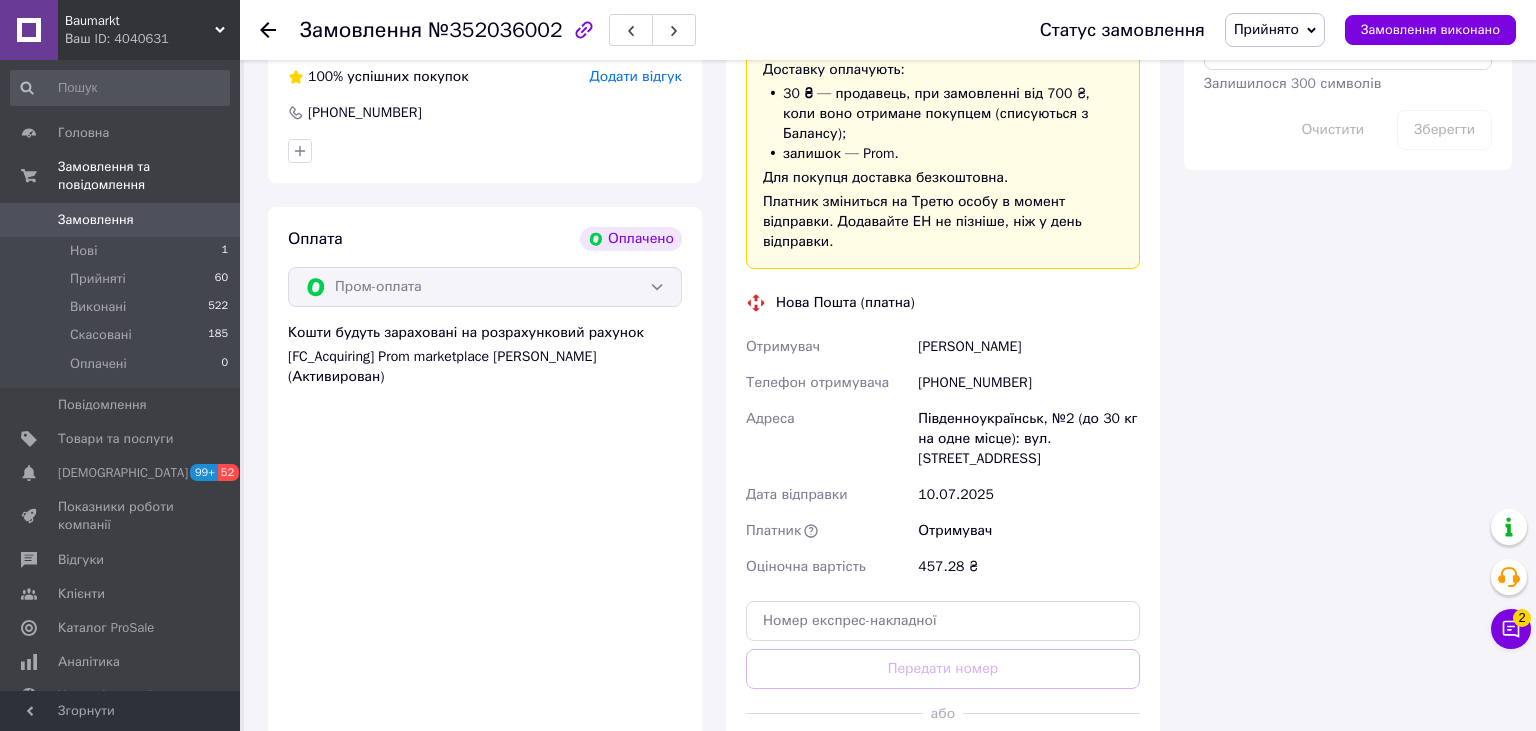 click on "Згенерувати ЕН" at bounding box center (943, 758) 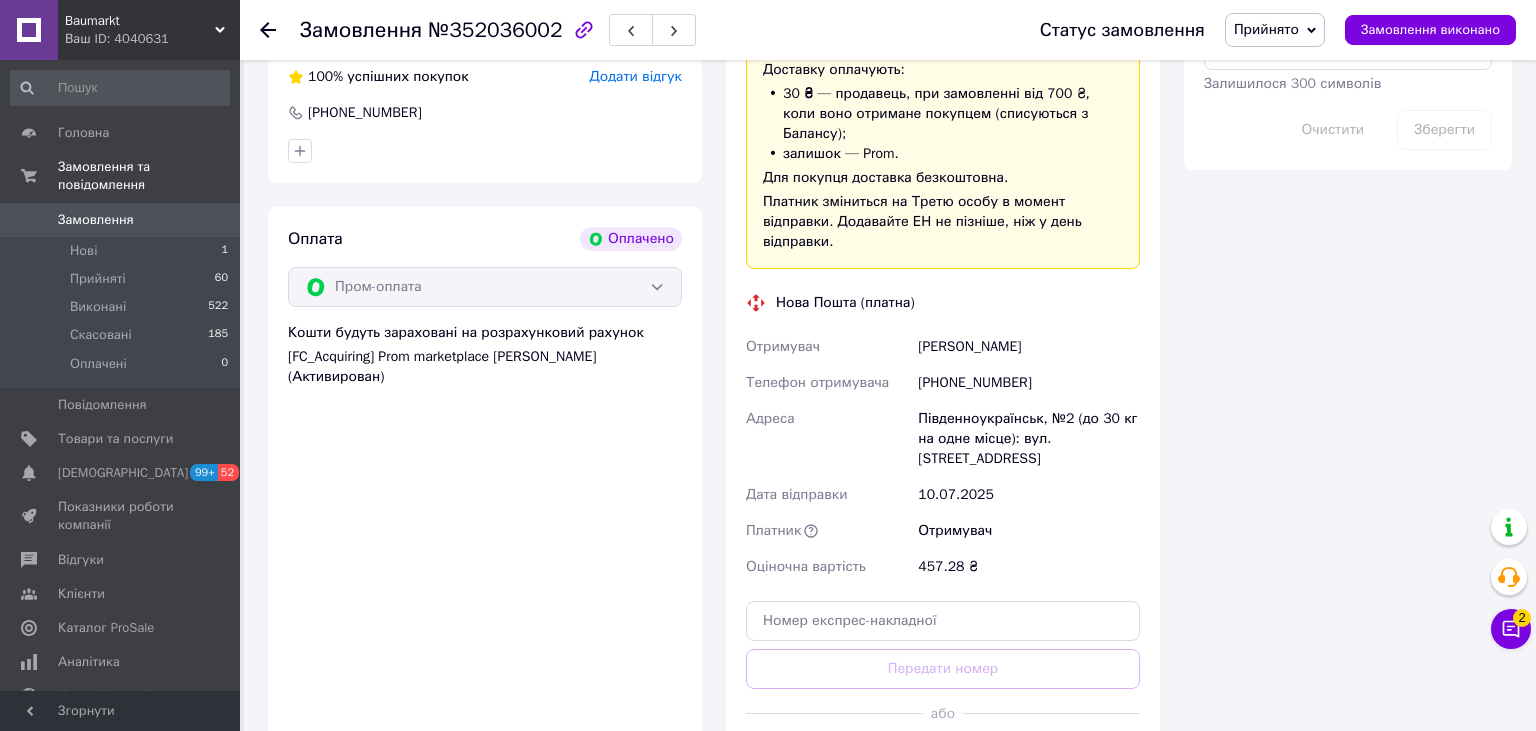 drag, startPoint x: 998, startPoint y: 310, endPoint x: 878, endPoint y: 322, distance: 120.59851 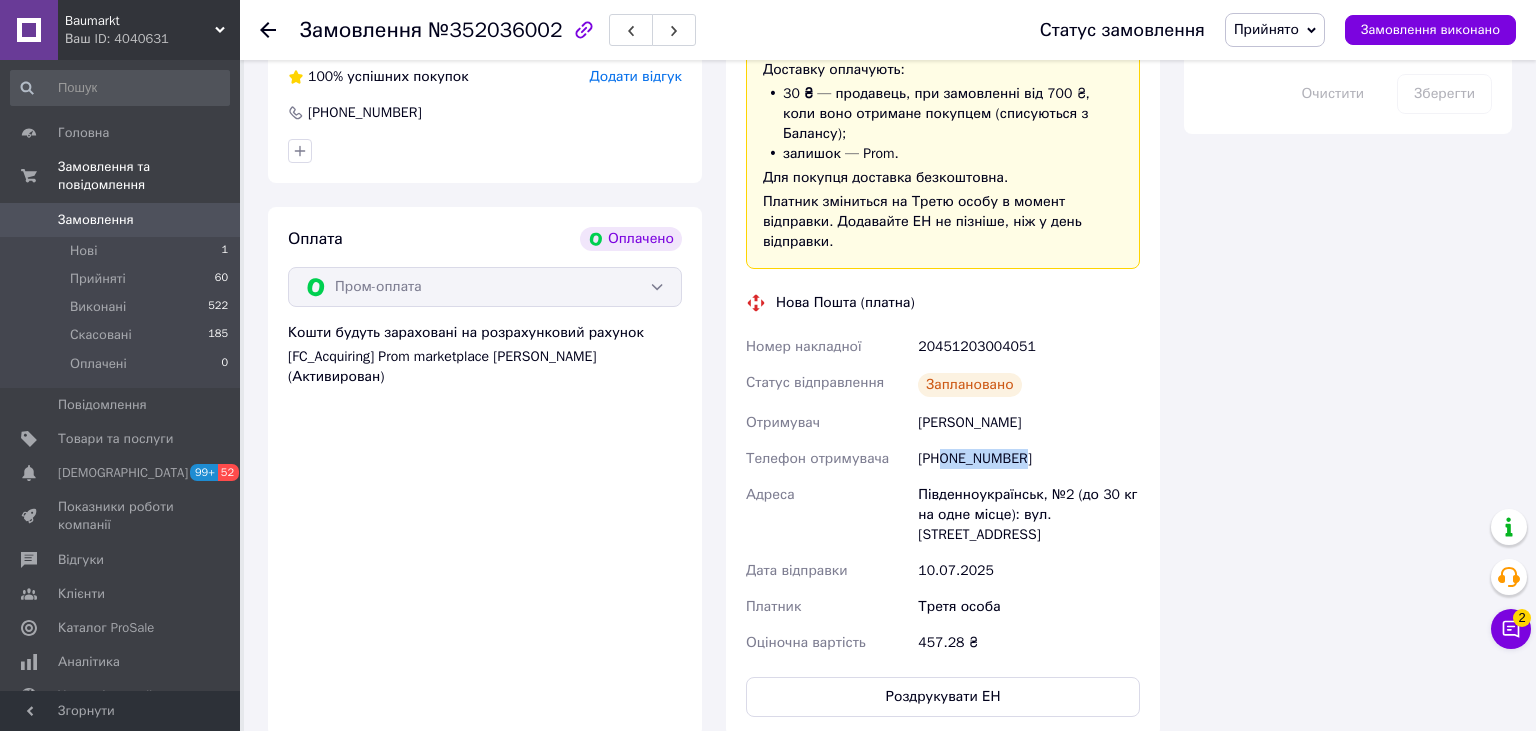drag, startPoint x: 999, startPoint y: 434, endPoint x: 943, endPoint y: 430, distance: 56.142673 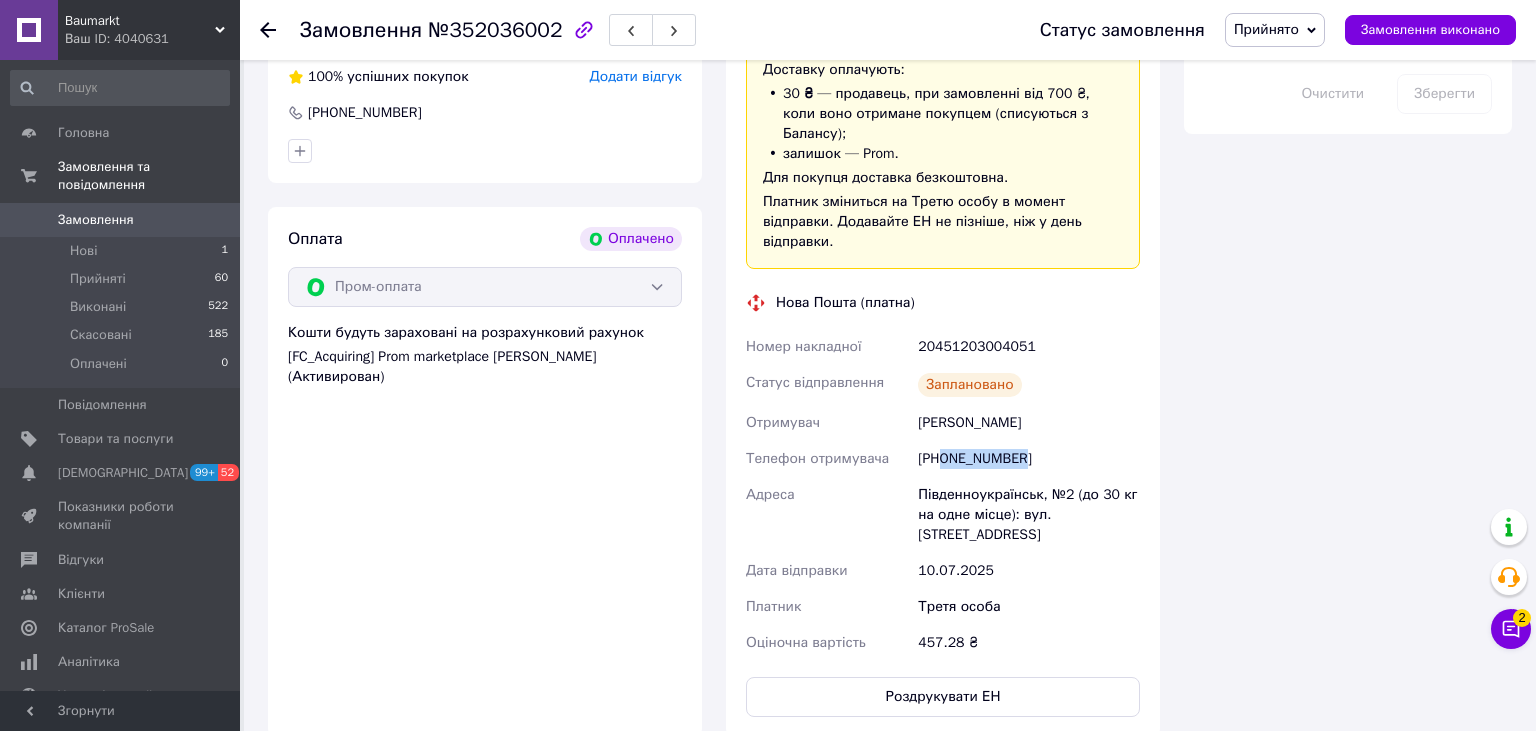 click on "+380675171667" at bounding box center (1029, 459) 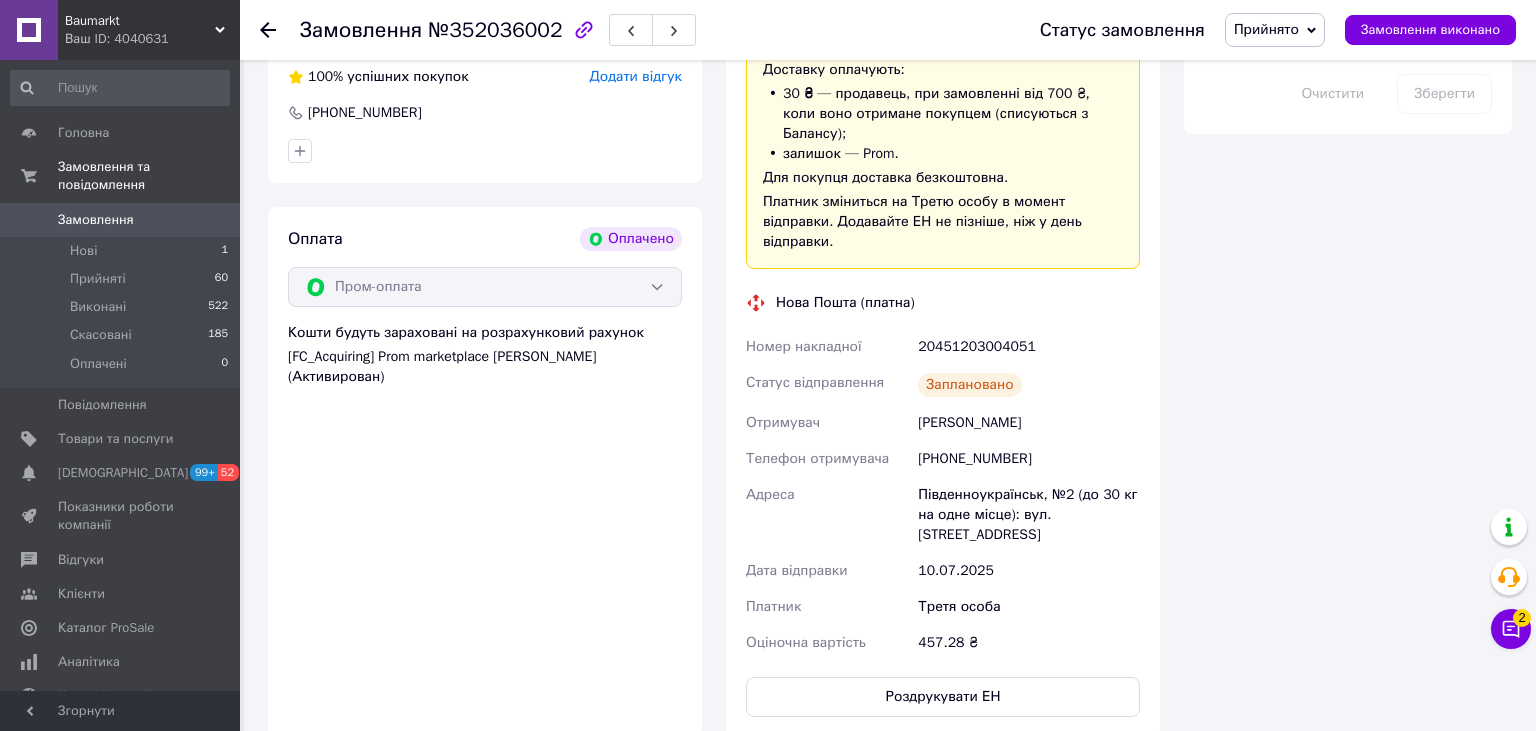 click on "Південноукраїнськ, №2 (до 30 кг на одне місце): вул. Миру, 14Б" at bounding box center (1029, 515) 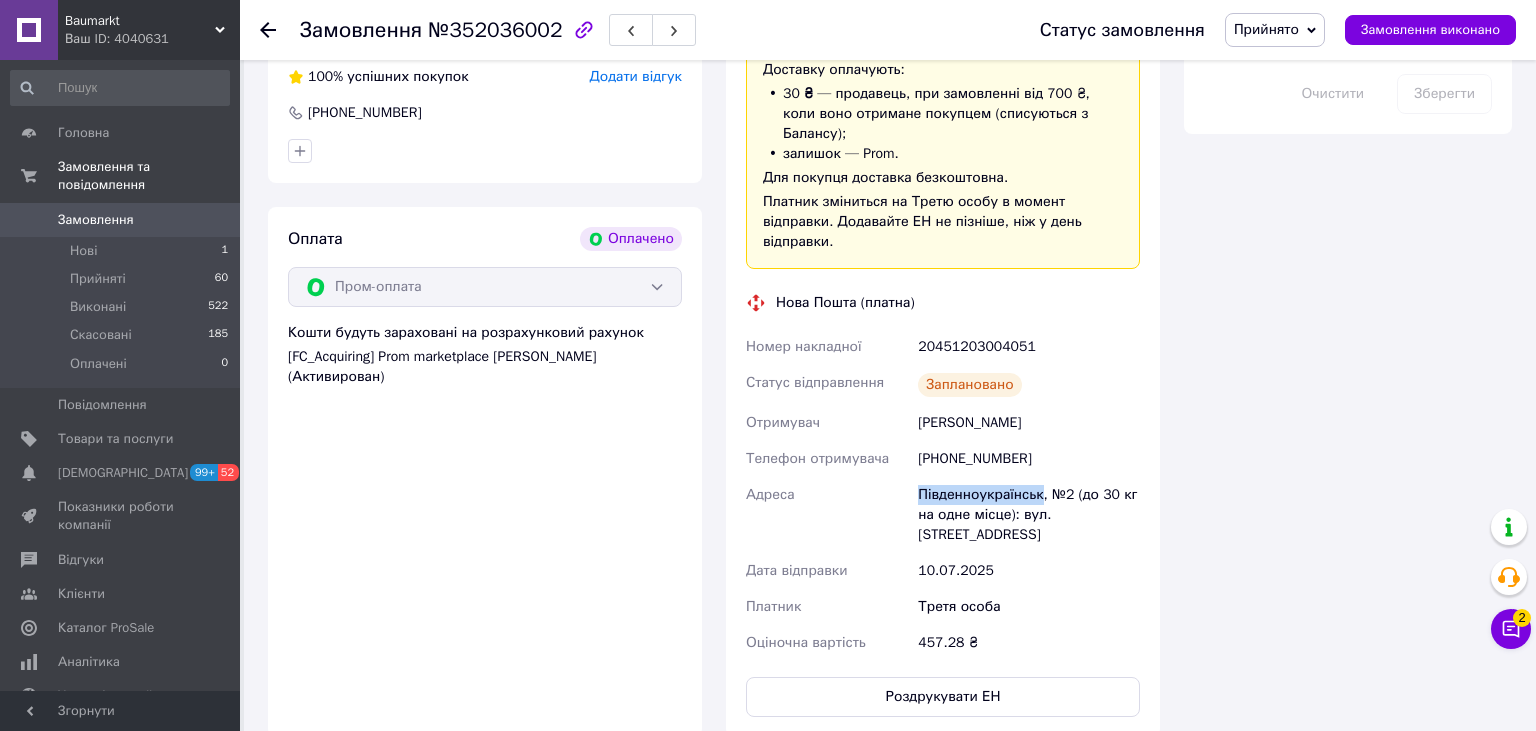 click on "Південноукраїнськ, №2 (до 30 кг на одне місце): вул. Миру, 14Б" at bounding box center (1029, 515) 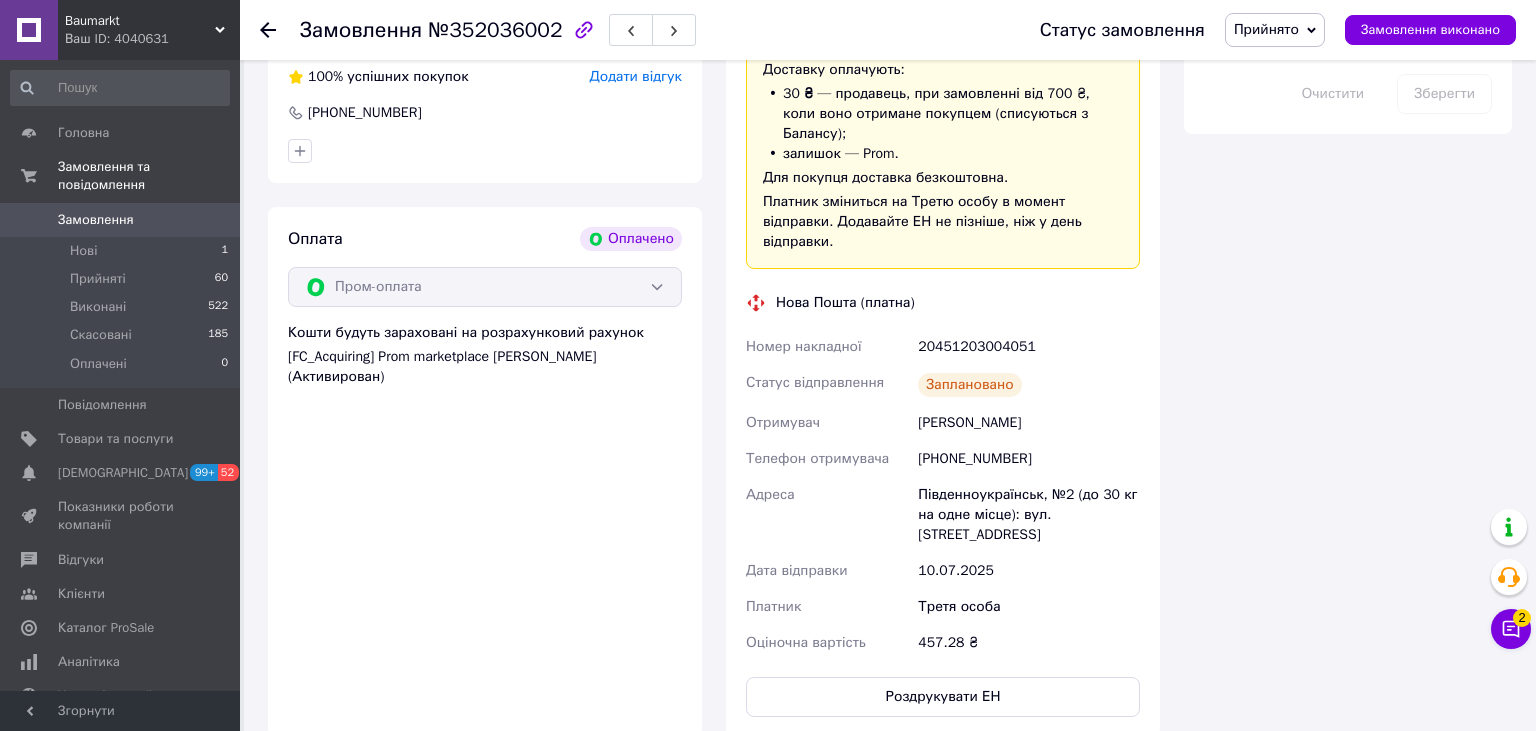 click on "Південноукраїнськ, №2 (до 30 кг на одне місце): вул. Миру, 14Б" at bounding box center [1029, 515] 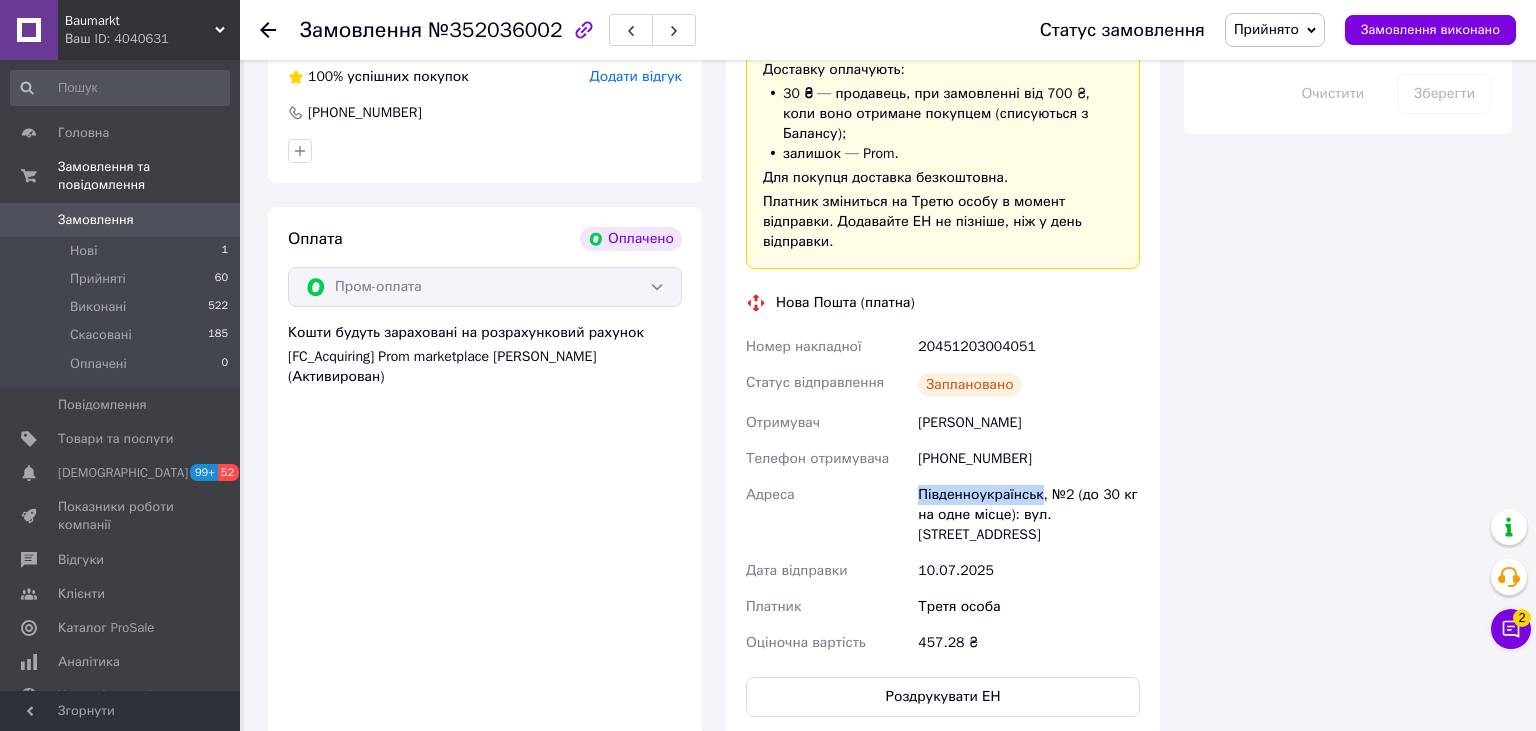 drag, startPoint x: 904, startPoint y: 457, endPoint x: 1040, endPoint y: 458, distance: 136.00368 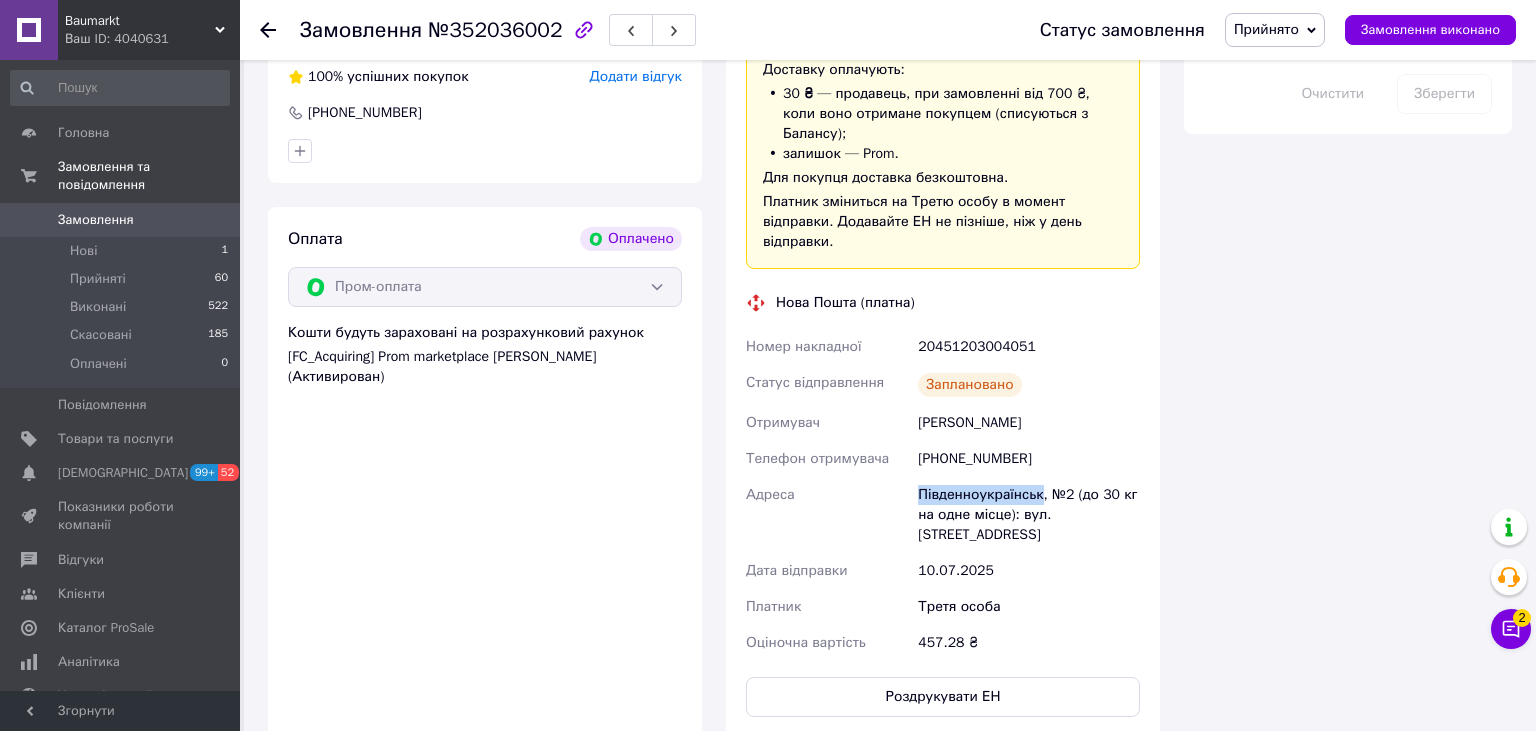 click on "Номер накладної 20451203004051 Статус відправлення Заплановано Отримувач Филонов Вячеслав Телефон отримувача +380675171667 Адреса Південноукраїнськ, №2 (до 30 кг на одне місце): вул. Миру, 14Б Дата відправки 10.07.2025 Платник Третя особа Оціночна вартість 457.28 ₴" at bounding box center [943, 495] 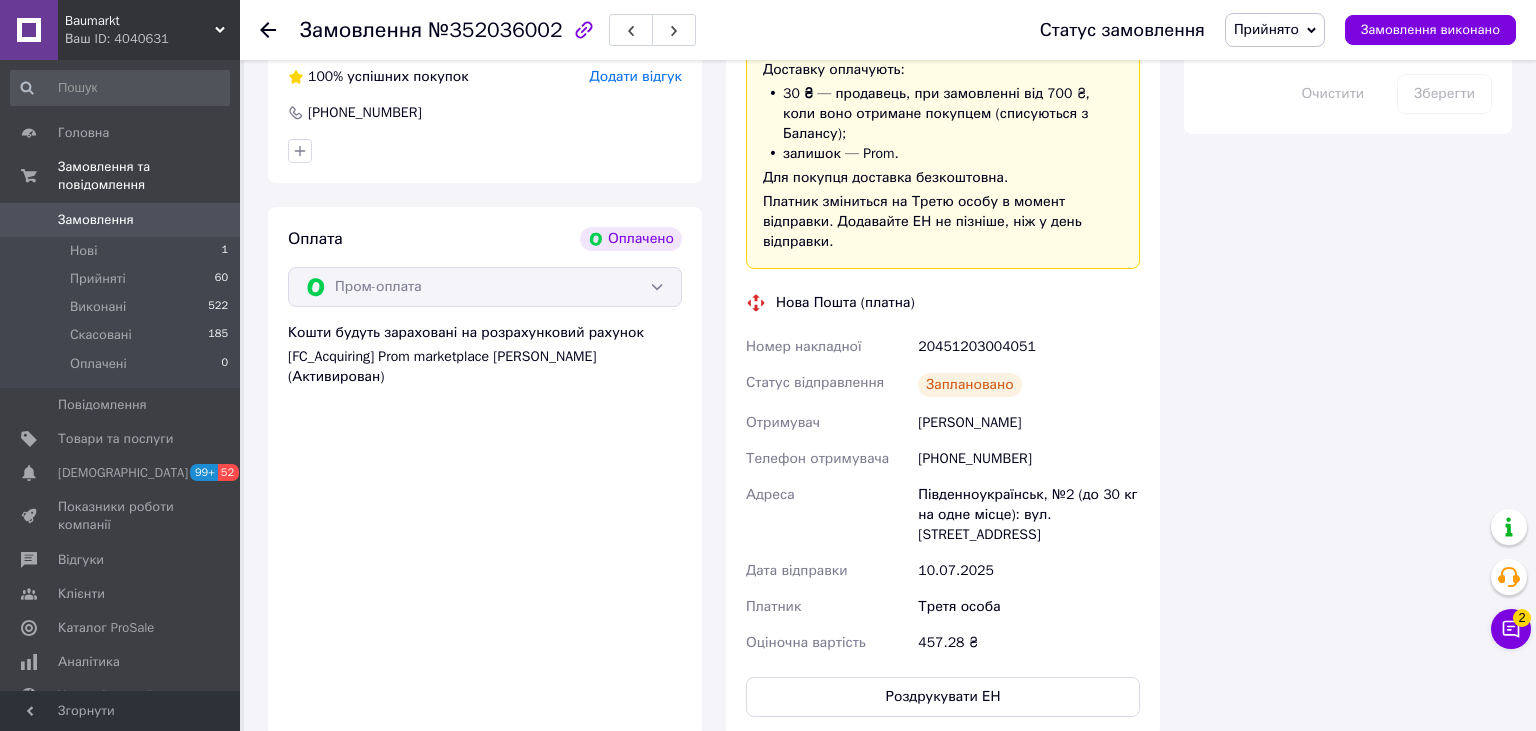 click on "Південноукраїнськ, №2 (до 30 кг на одне місце): вул. Миру, 14Б" at bounding box center (1029, 515) 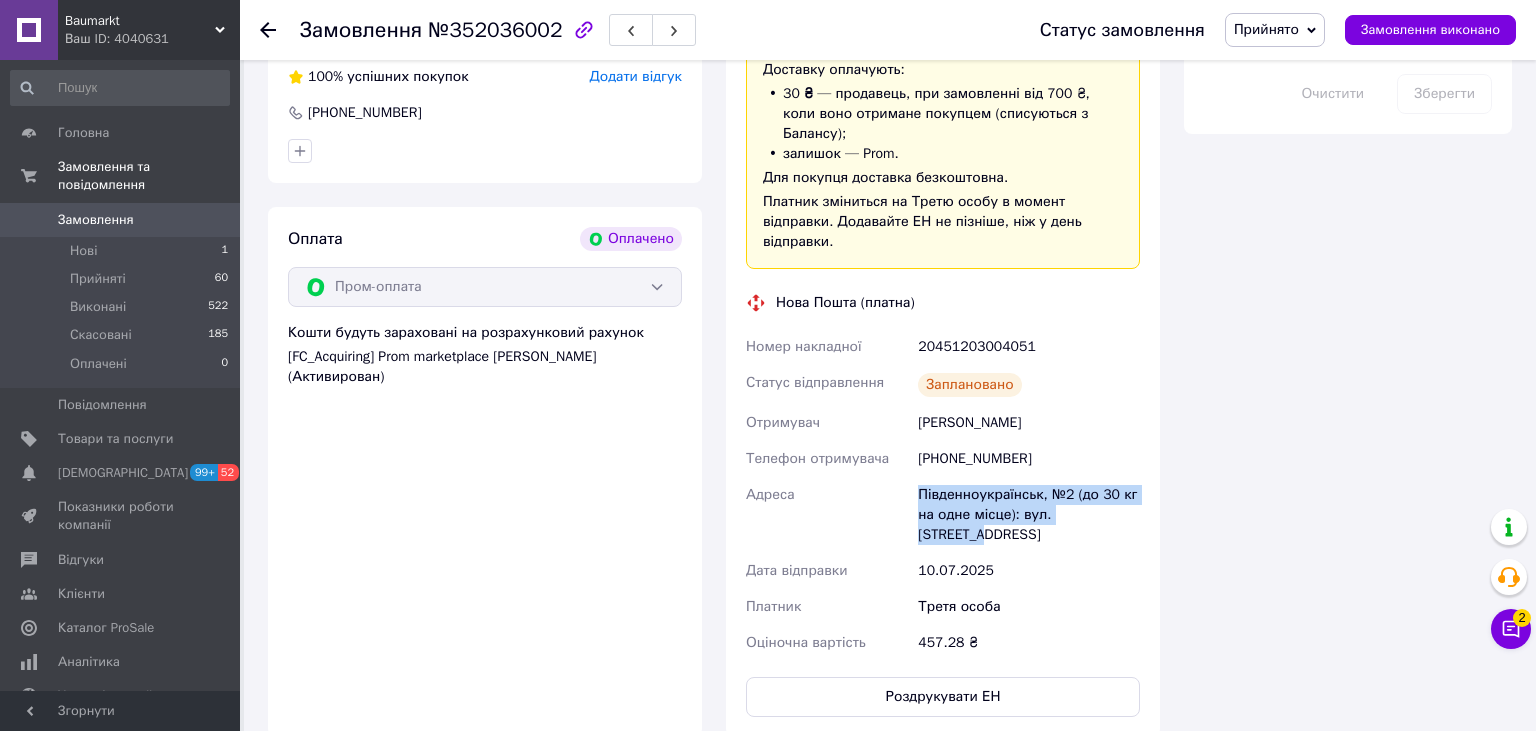 drag, startPoint x: 1142, startPoint y: 475, endPoint x: 914, endPoint y: 462, distance: 228.37032 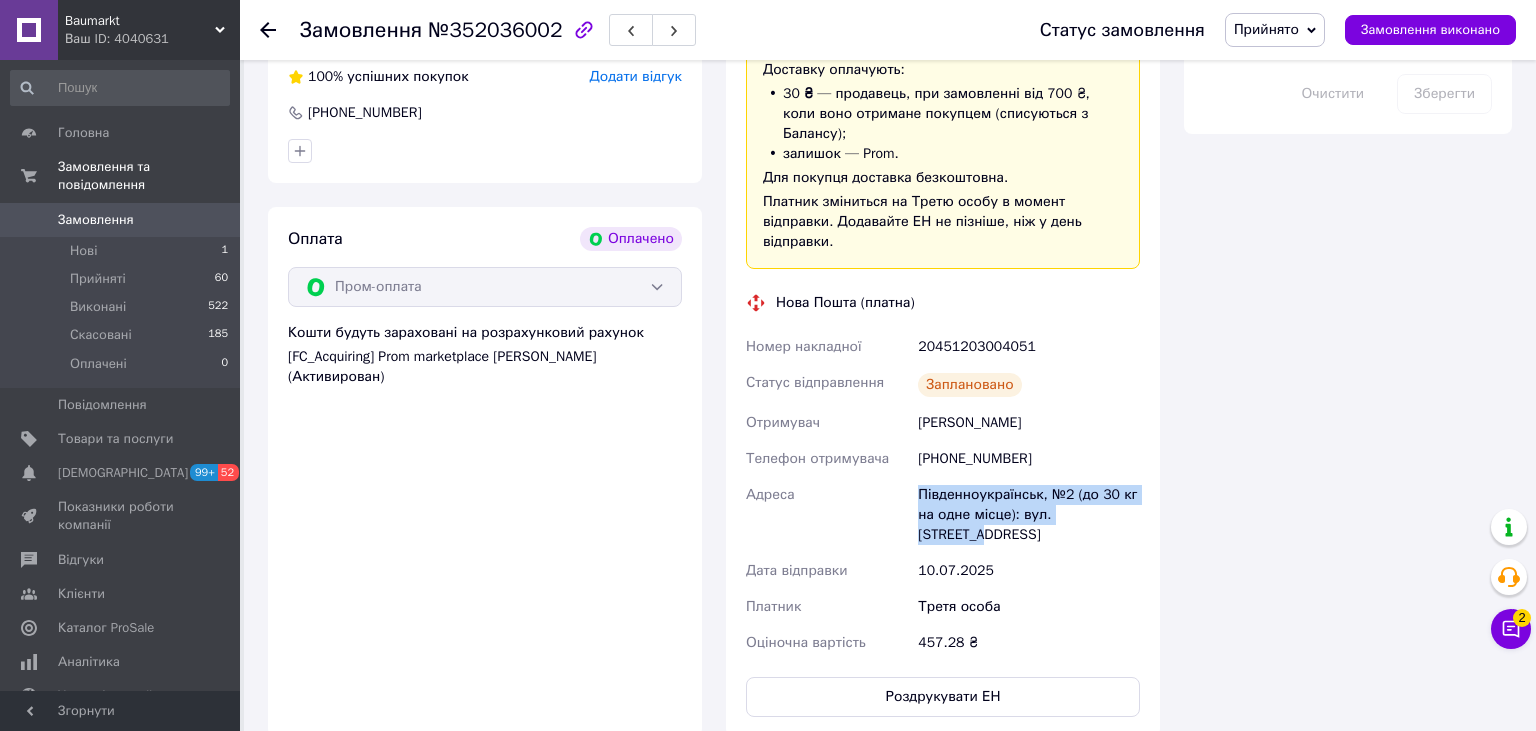 click on "Номер накладної 20451203004051 Статус відправлення Заплановано Отримувач Филонов Вячеслав Телефон отримувача +380675171667 Адреса Південноукраїнськ, №2 (до 30 кг на одне місце): вул. Миру, 14Б Дата відправки 10.07.2025 Платник Третя особа Оціночна вартість 457.28 ₴" at bounding box center (943, 495) 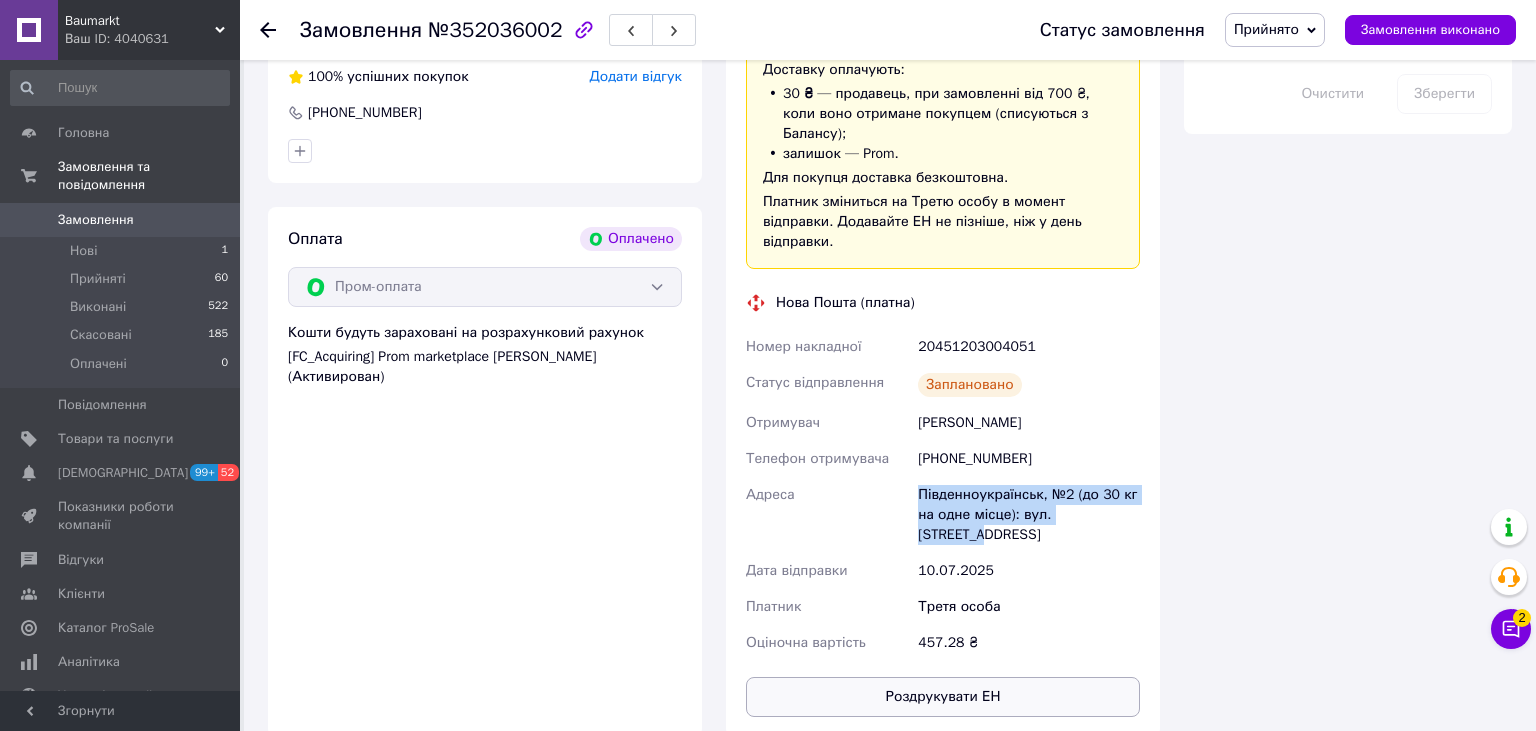 copy on "Адреса Південноукраїнськ, №2 (до 30 кг на одне місце): вул. Миру, 14Б" 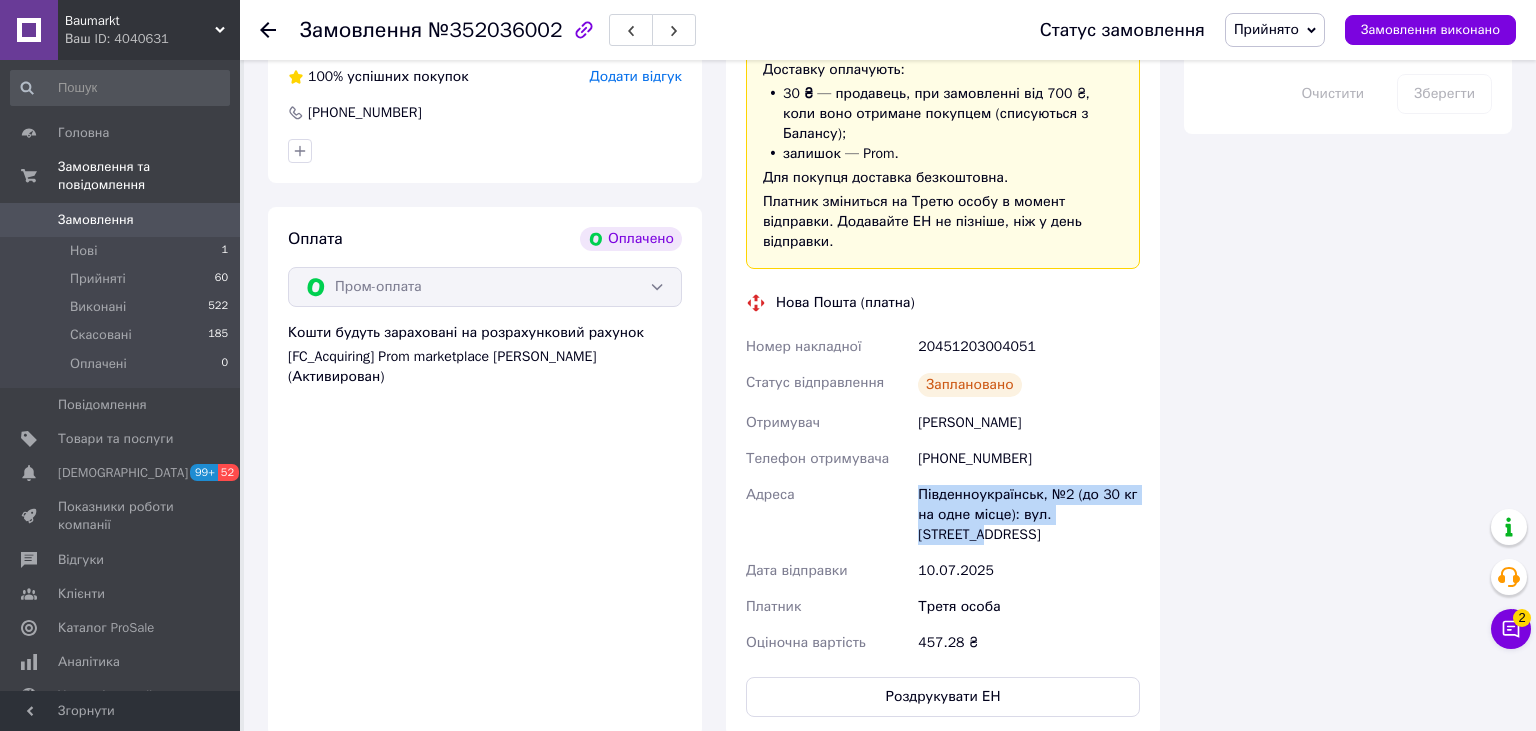 click on "Замовлення" at bounding box center (96, 220) 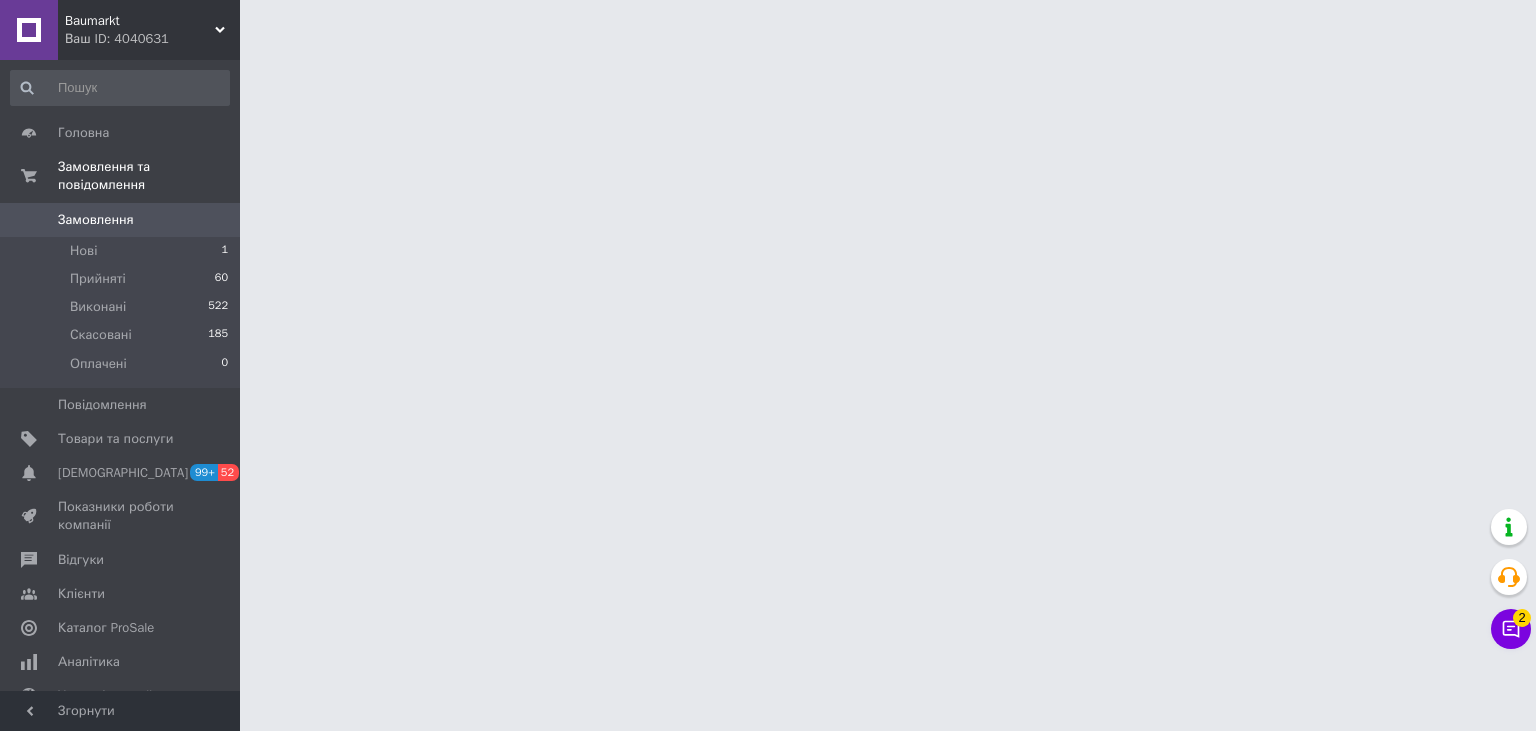 scroll, scrollTop: 0, scrollLeft: 0, axis: both 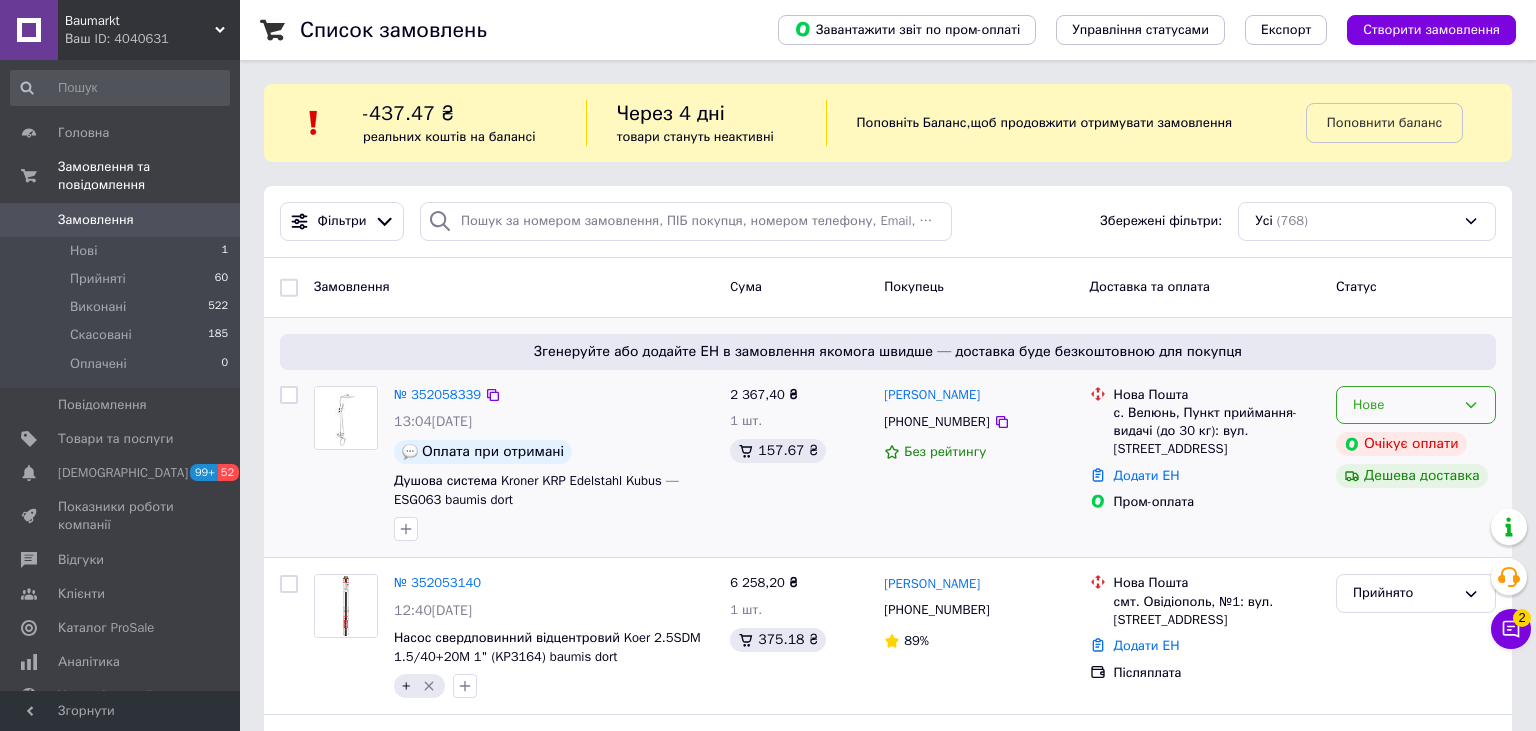 click on "Нове" at bounding box center (1404, 405) 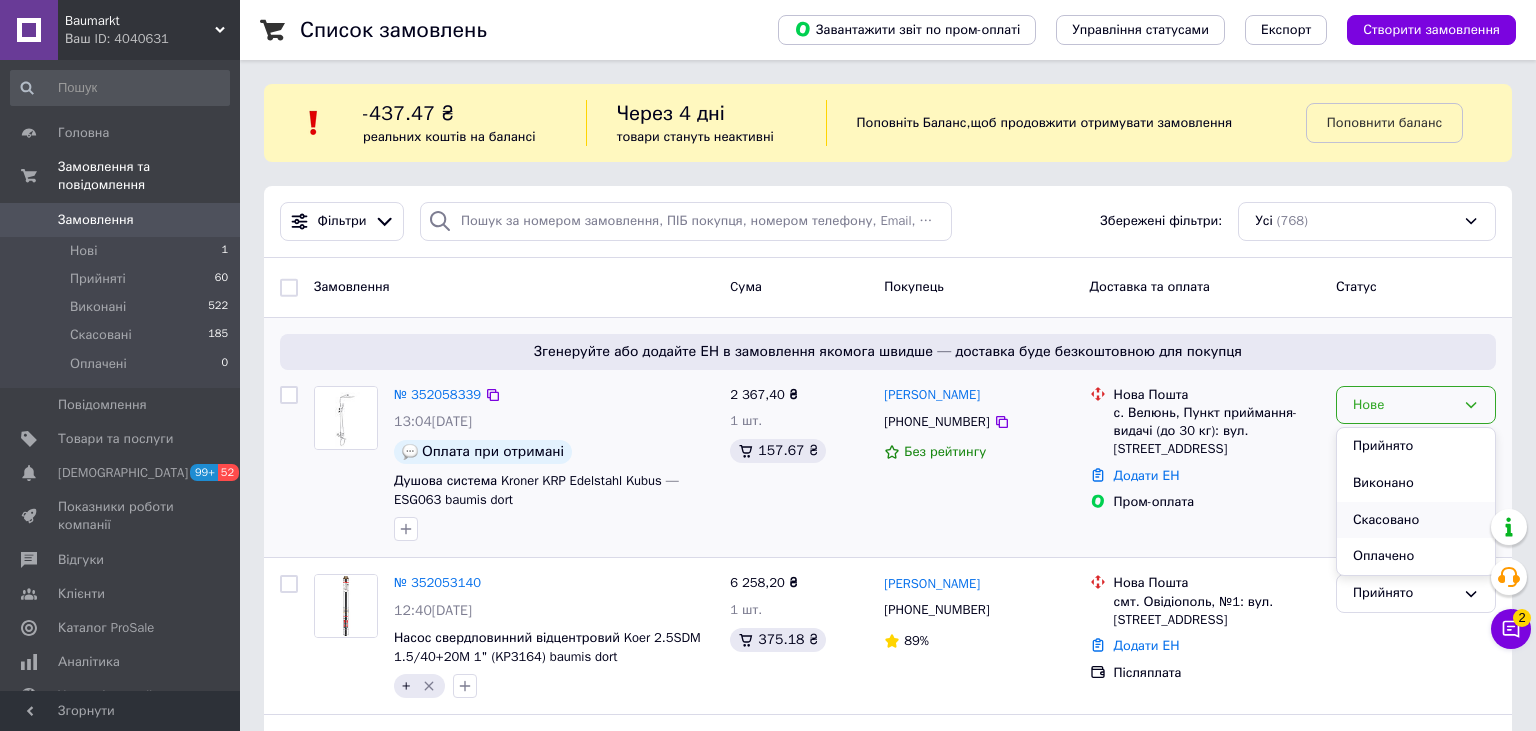 click on "Скасовано" at bounding box center [1416, 520] 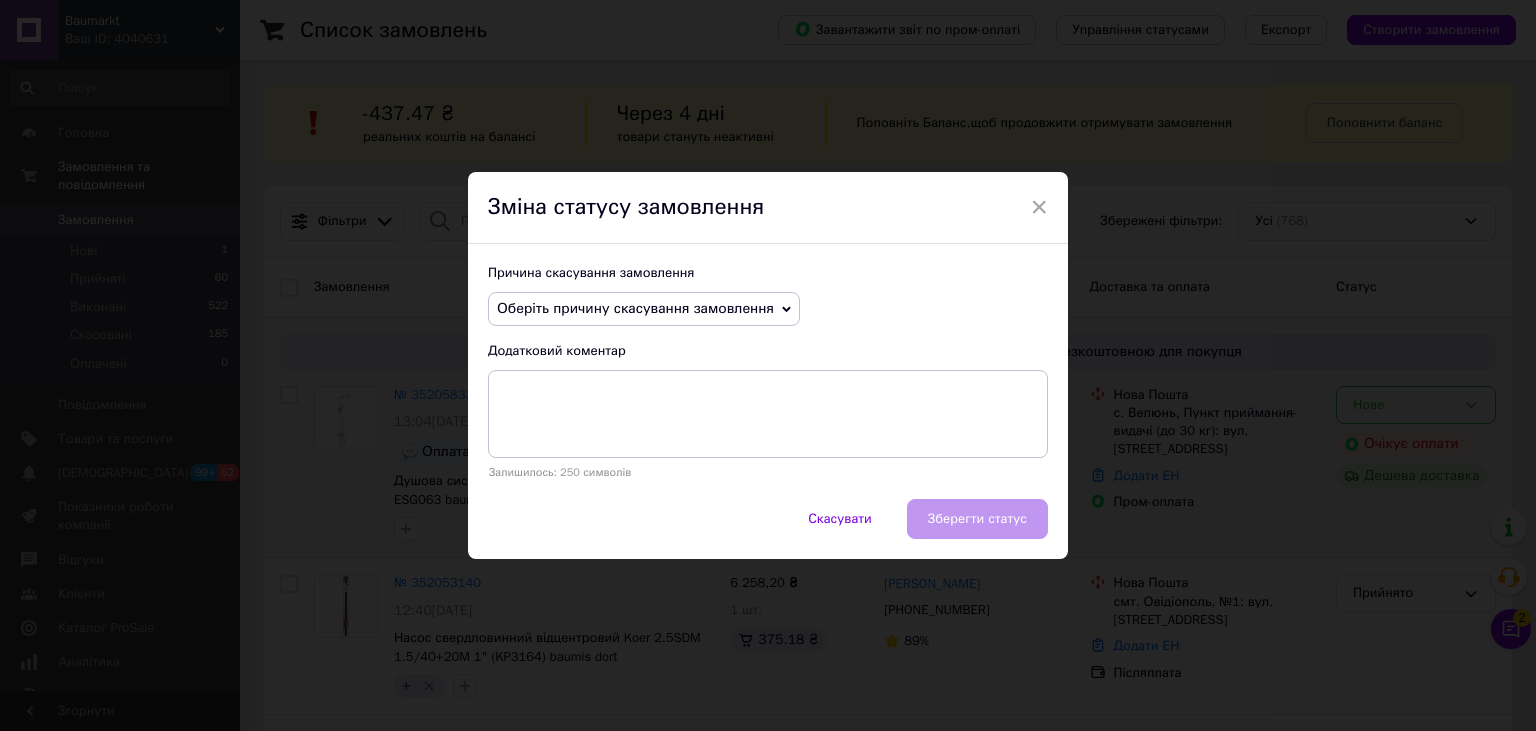 click on "Оберіть причину скасування замовлення" at bounding box center (635, 308) 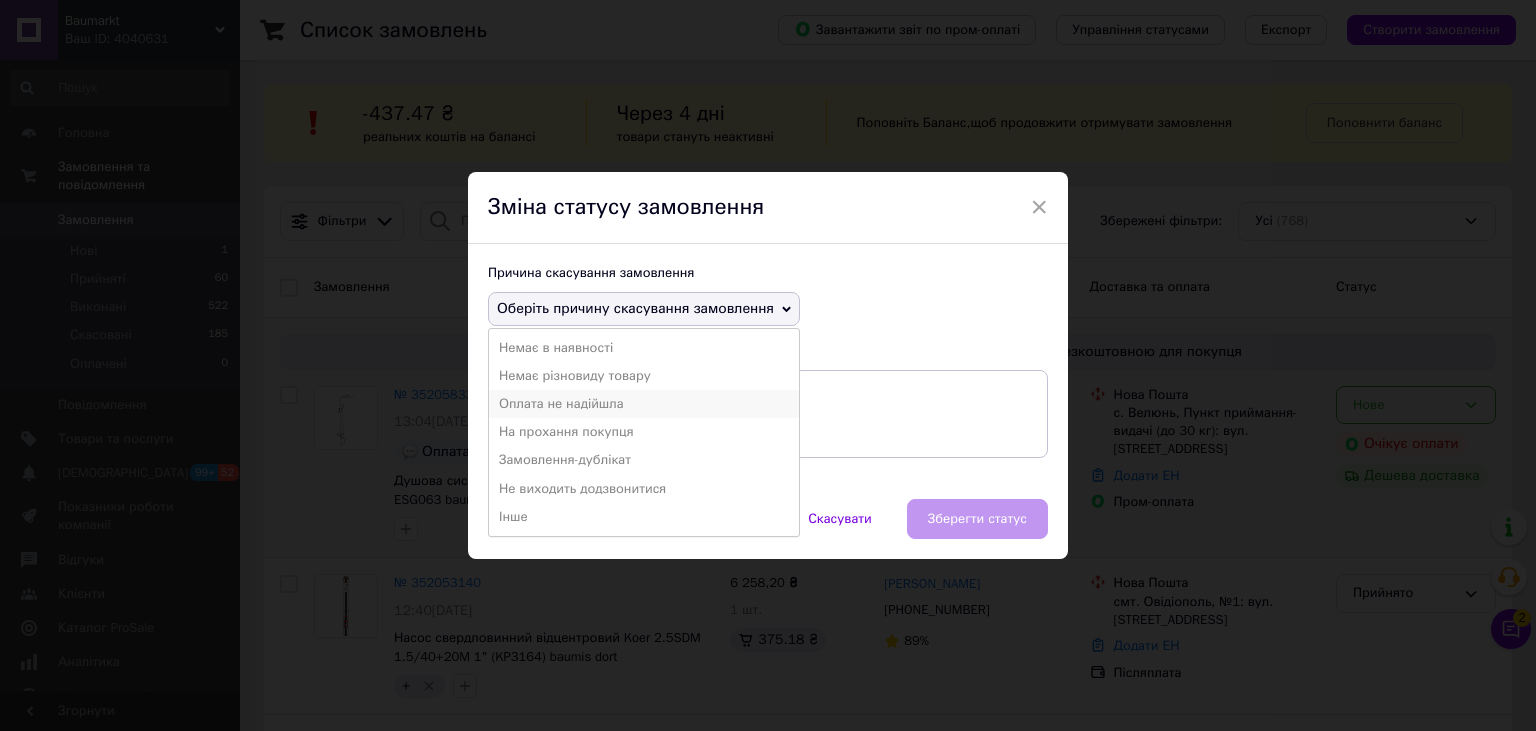click on "Оплата не надійшла" at bounding box center [644, 404] 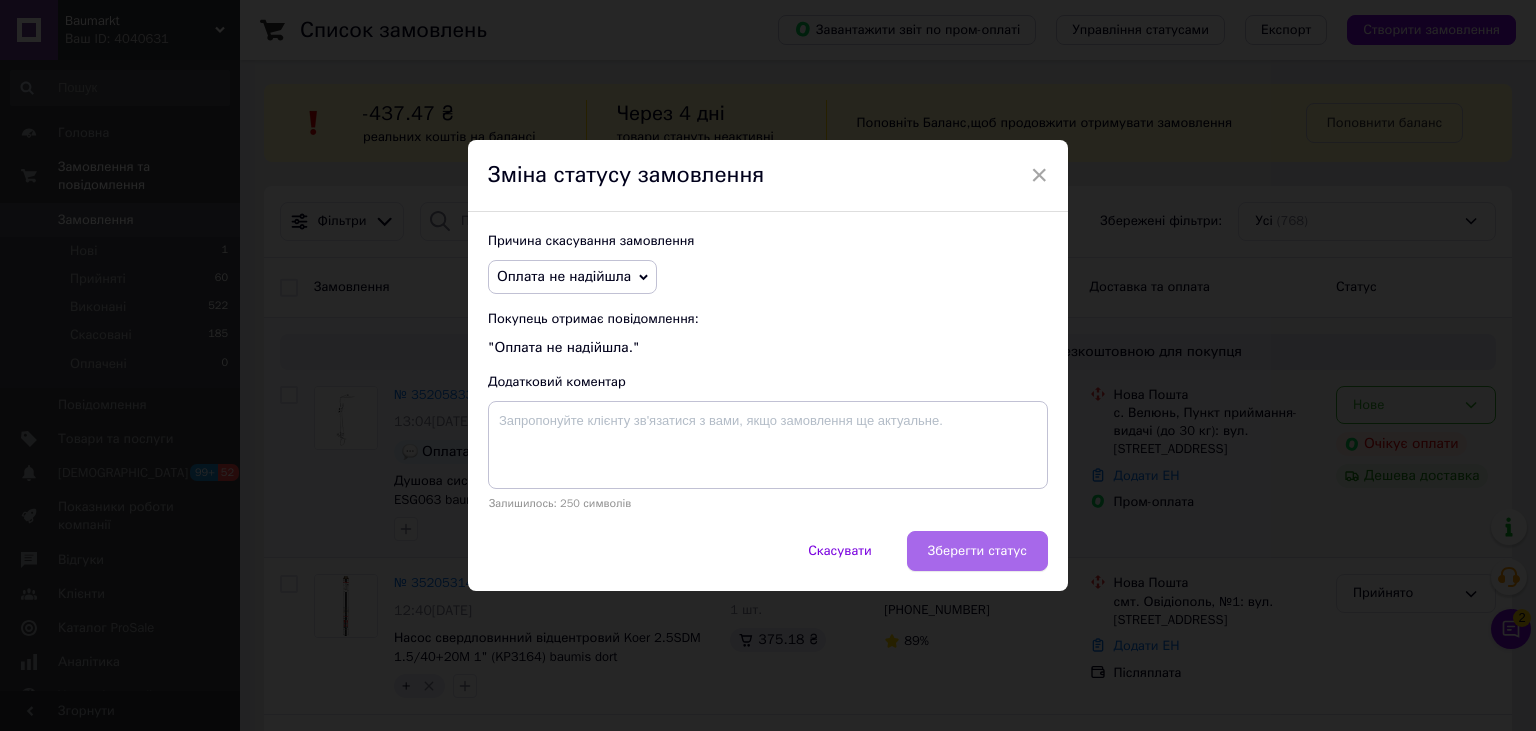 click on "Зберегти статус" at bounding box center (977, 551) 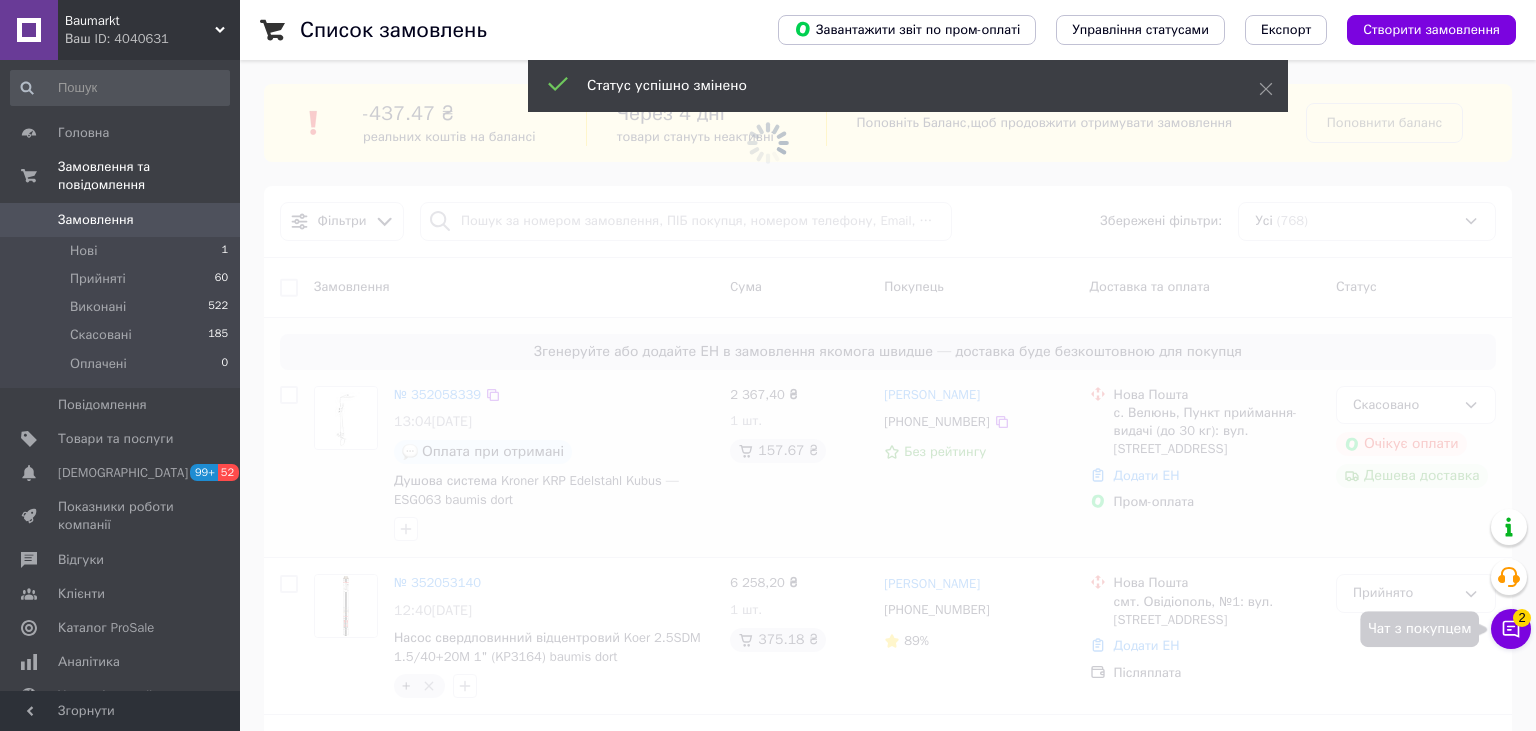 click on "Чат з покупцем 2" at bounding box center [1511, 629] 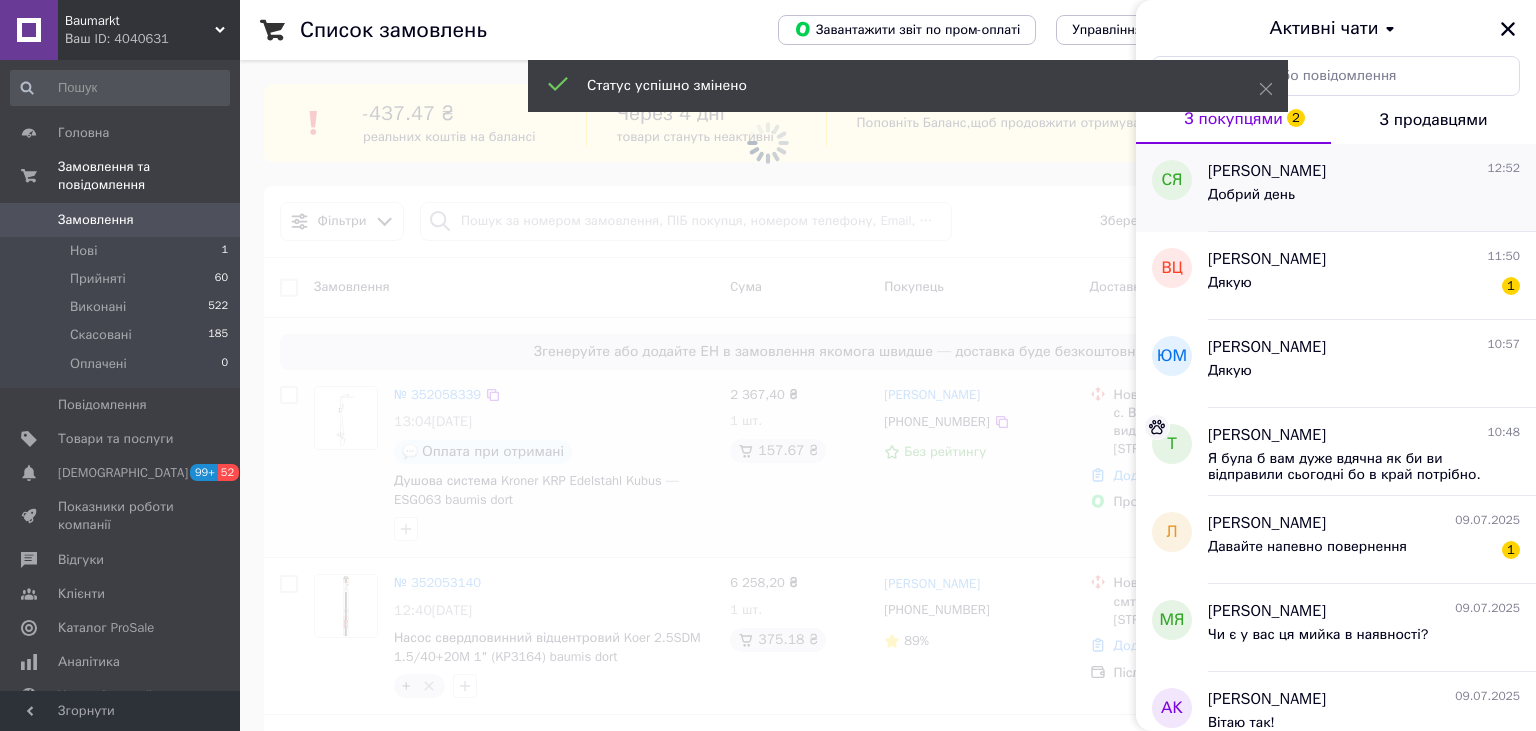 click on "Добрий день" at bounding box center [1364, 199] 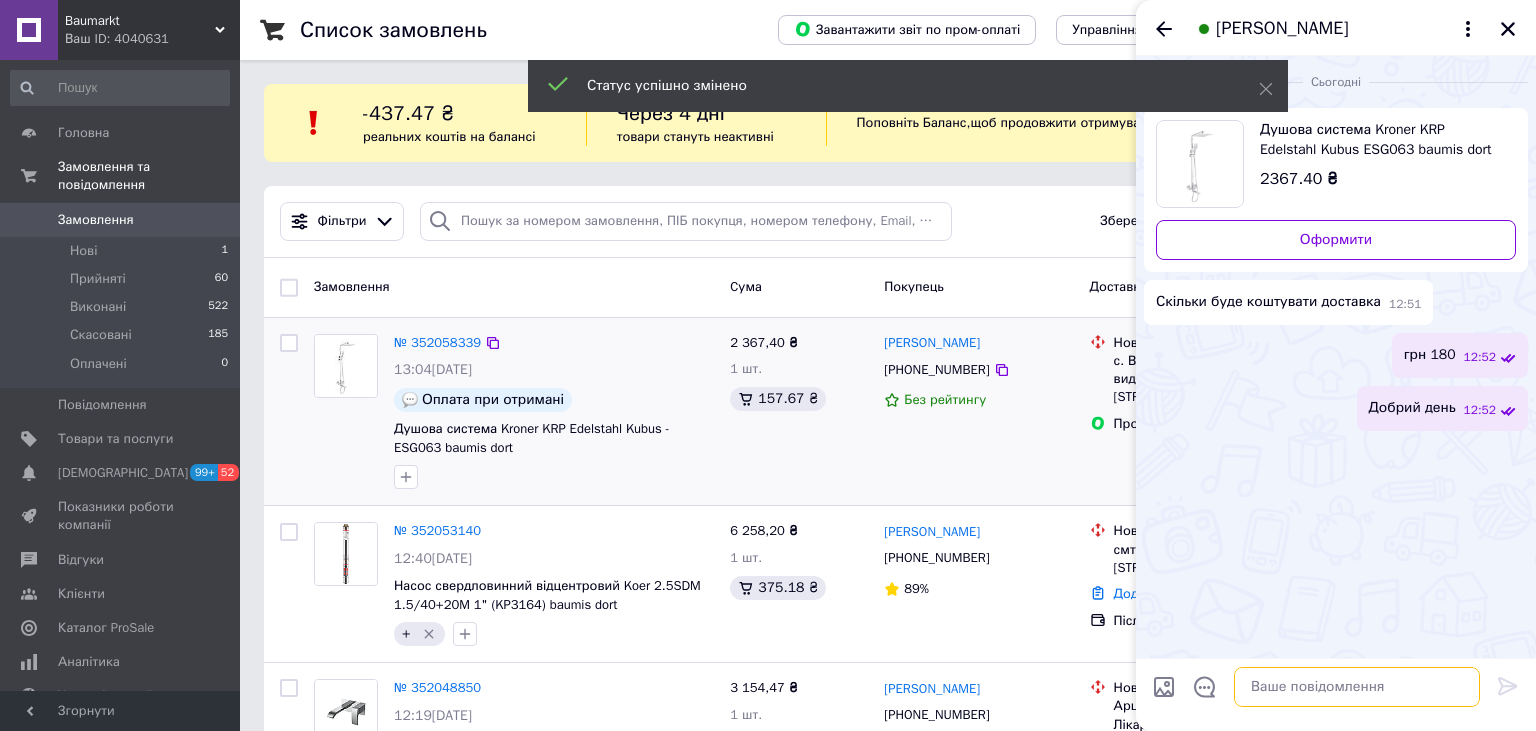 click at bounding box center (1357, 687) 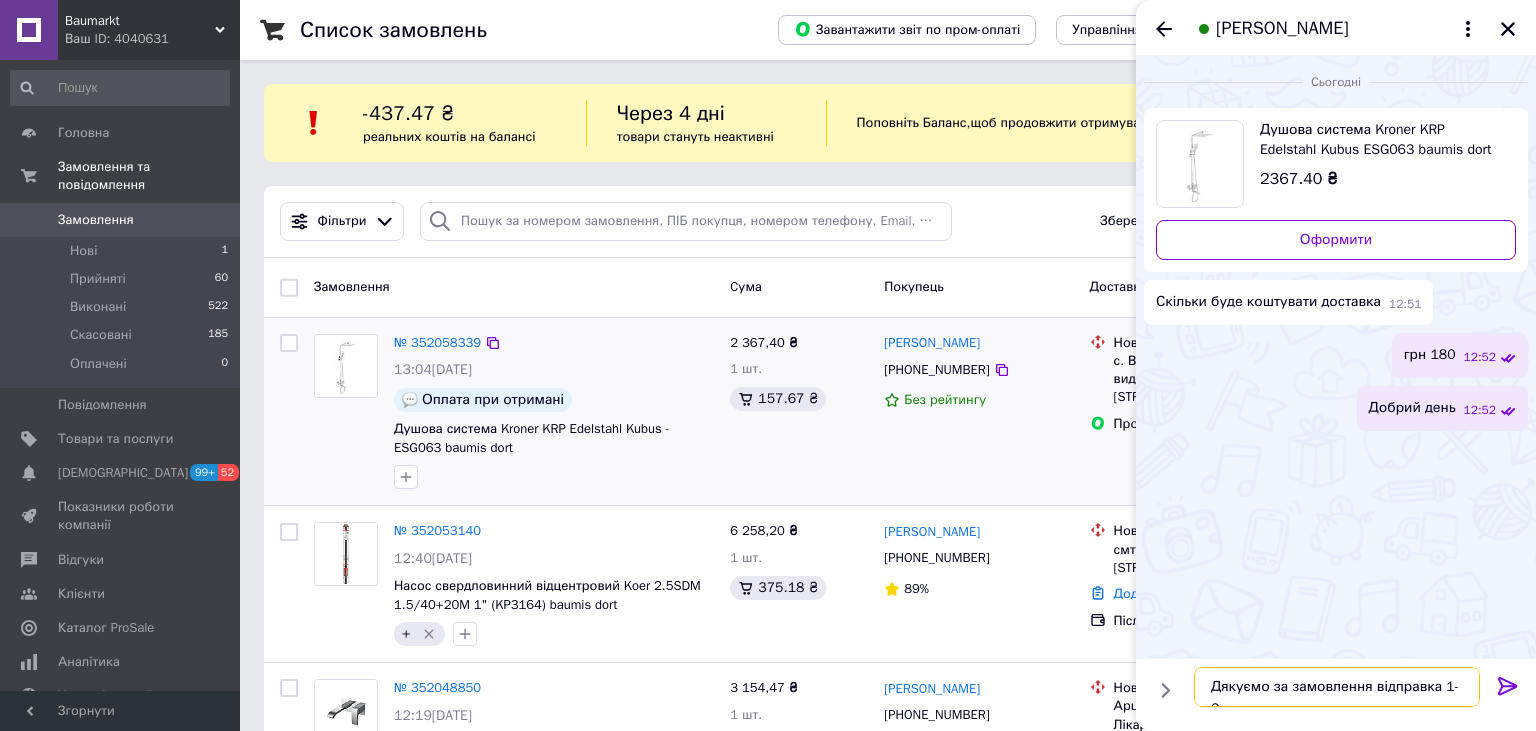 type on "Дякуємо за замовлення відправка 1-2 дні" 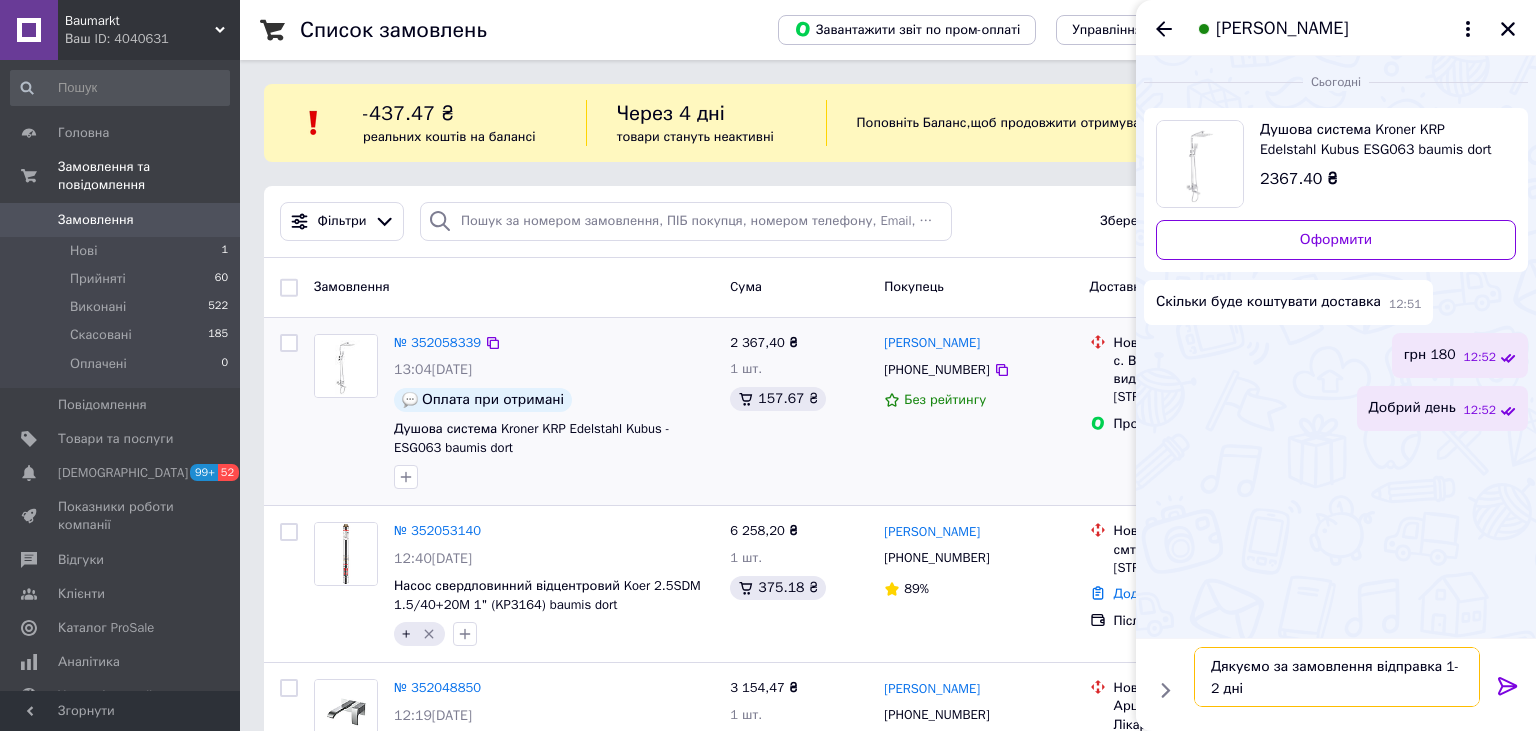 type 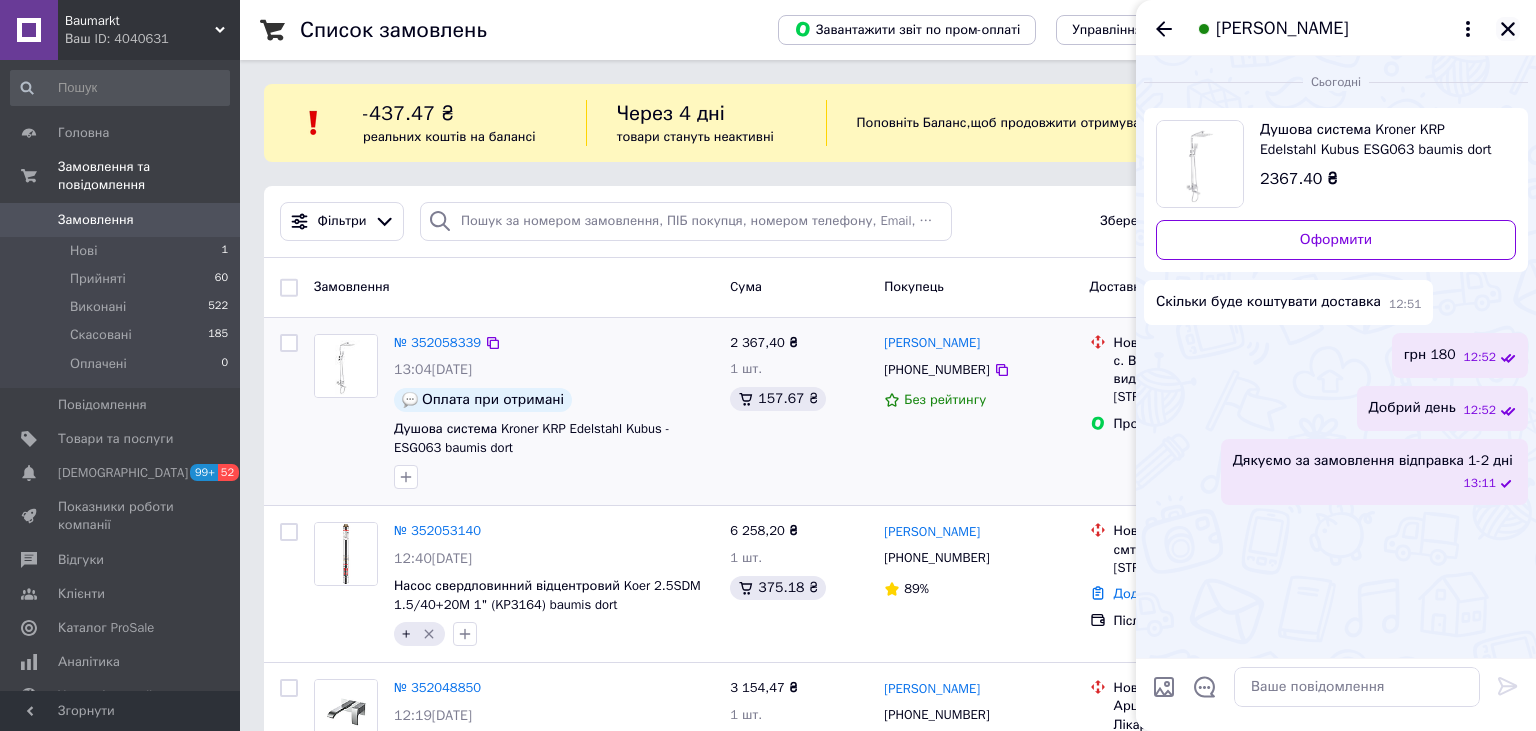 click 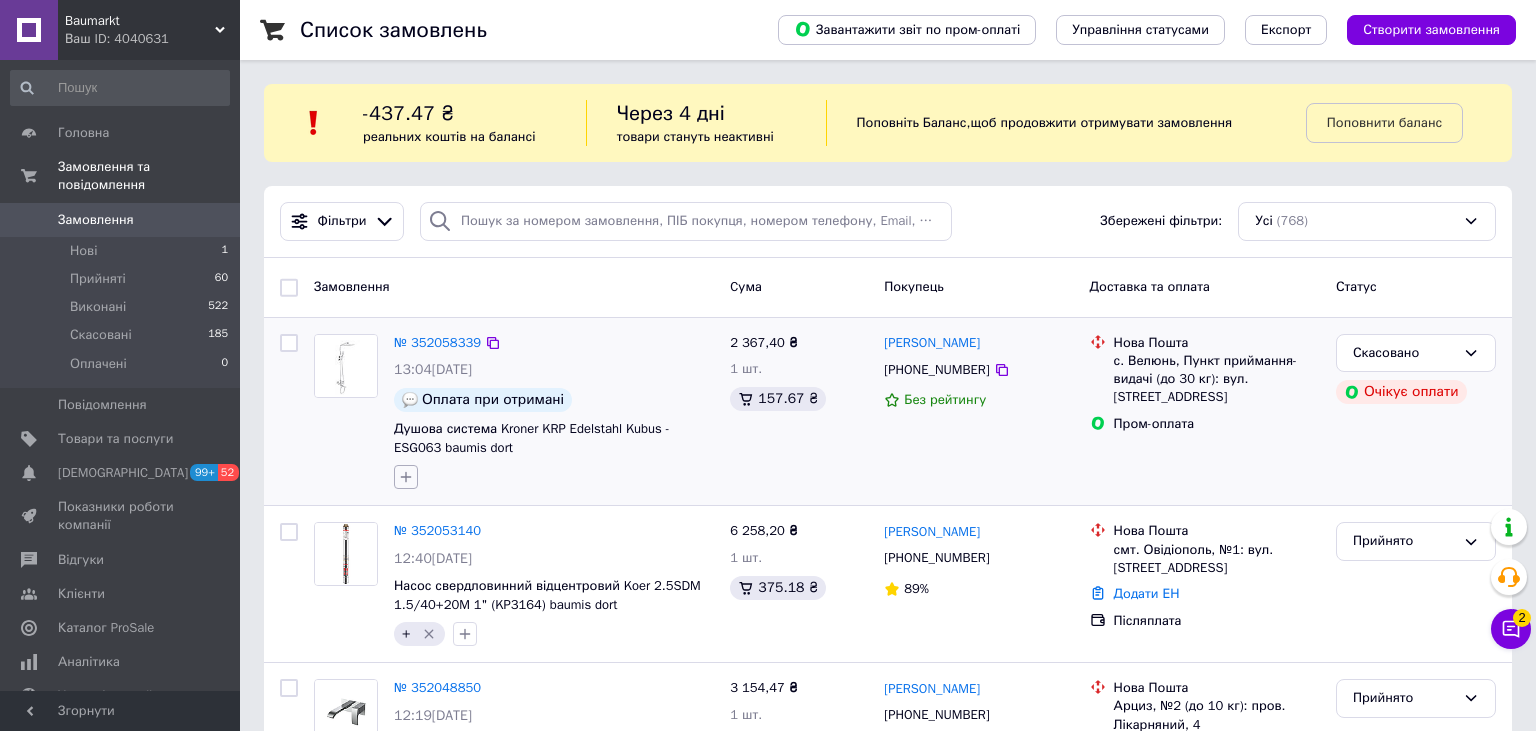 click at bounding box center [406, 477] 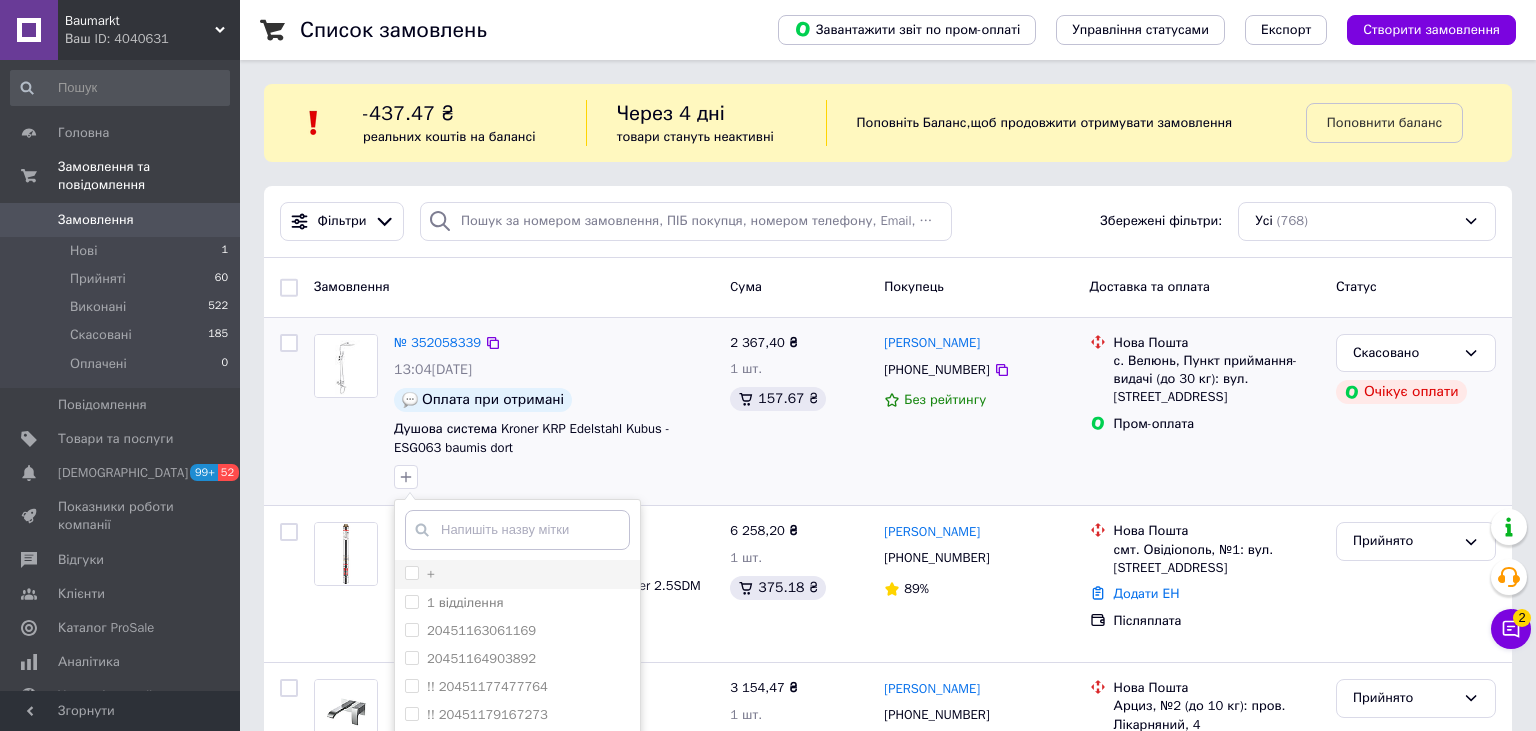 click on "+" at bounding box center [420, 574] 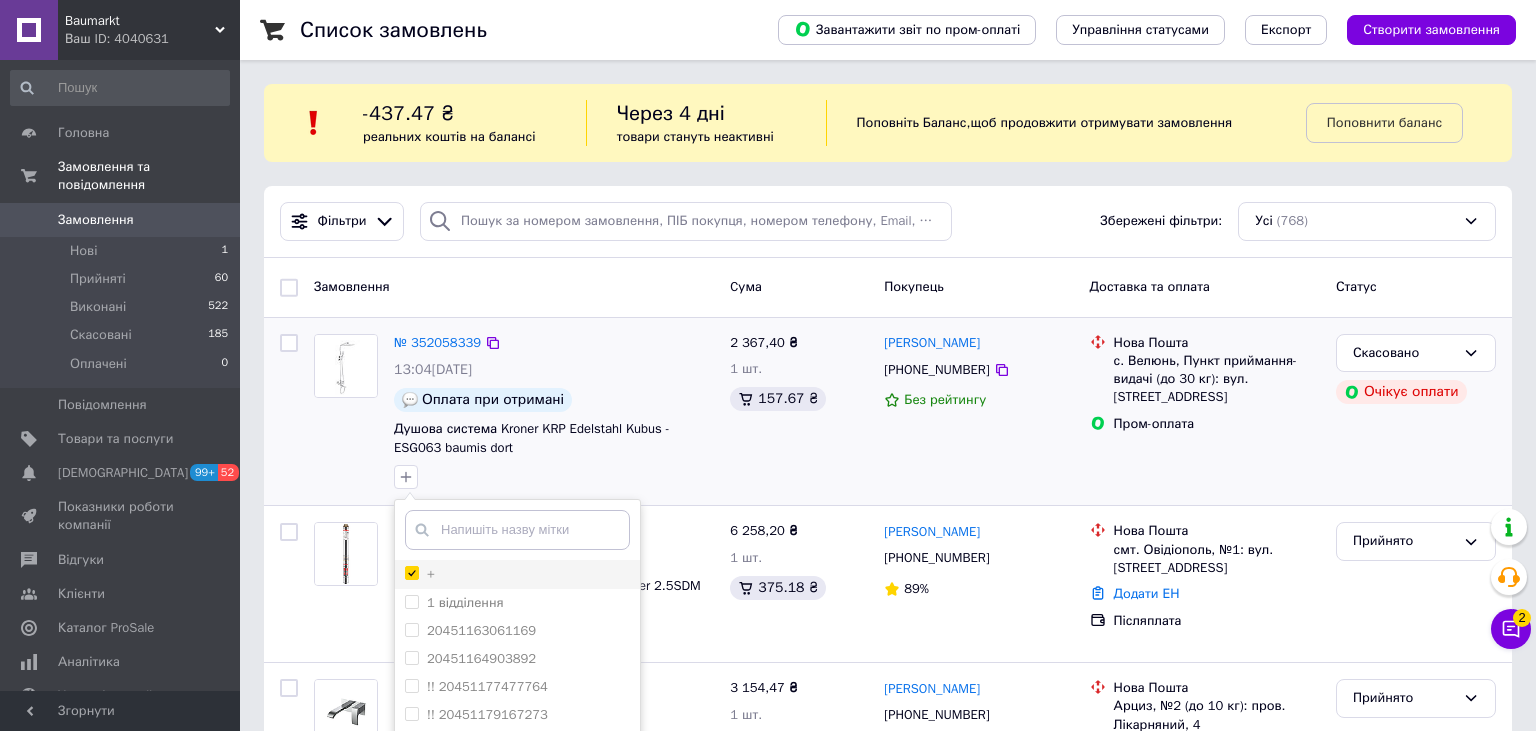 click on "+" at bounding box center (411, 572) 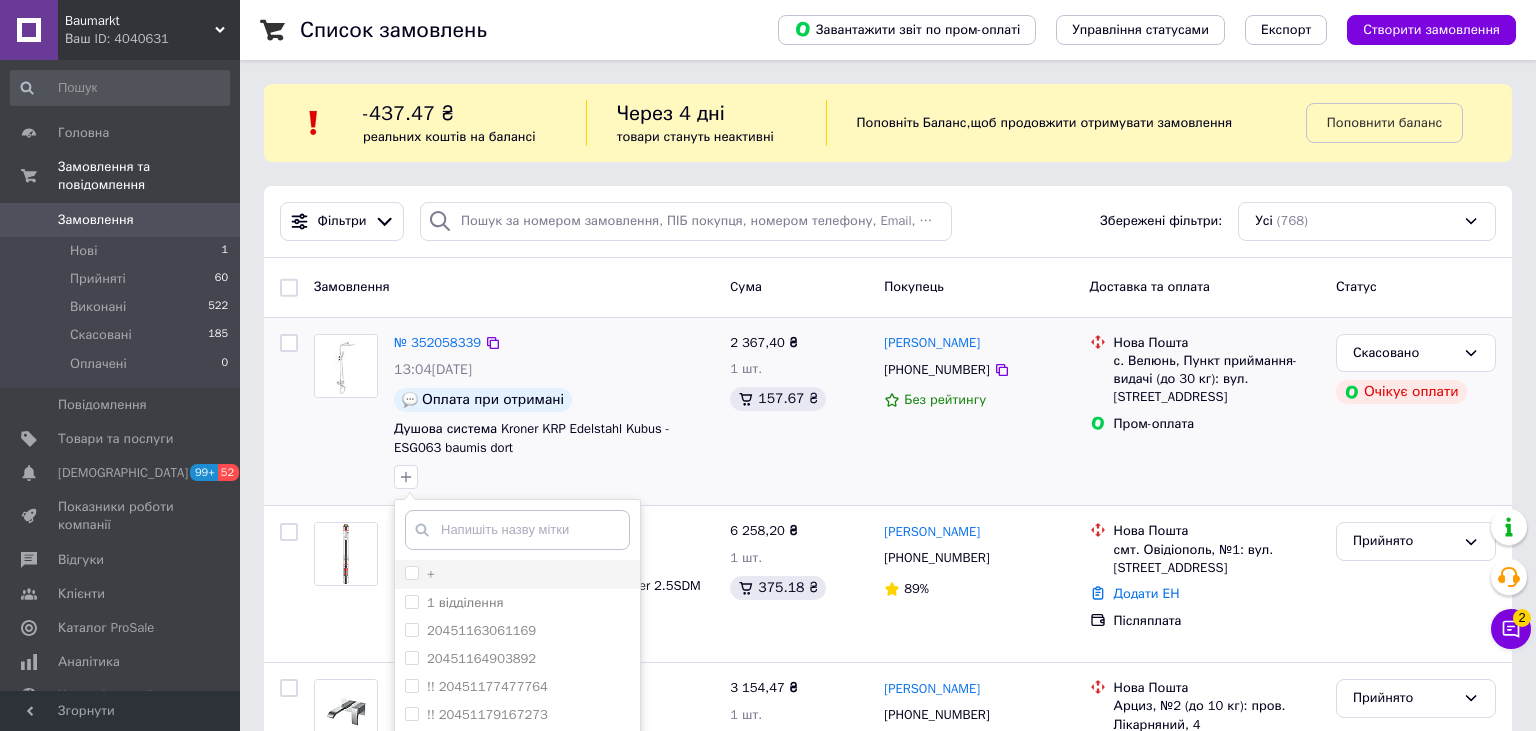 click on "+" at bounding box center [411, 572] 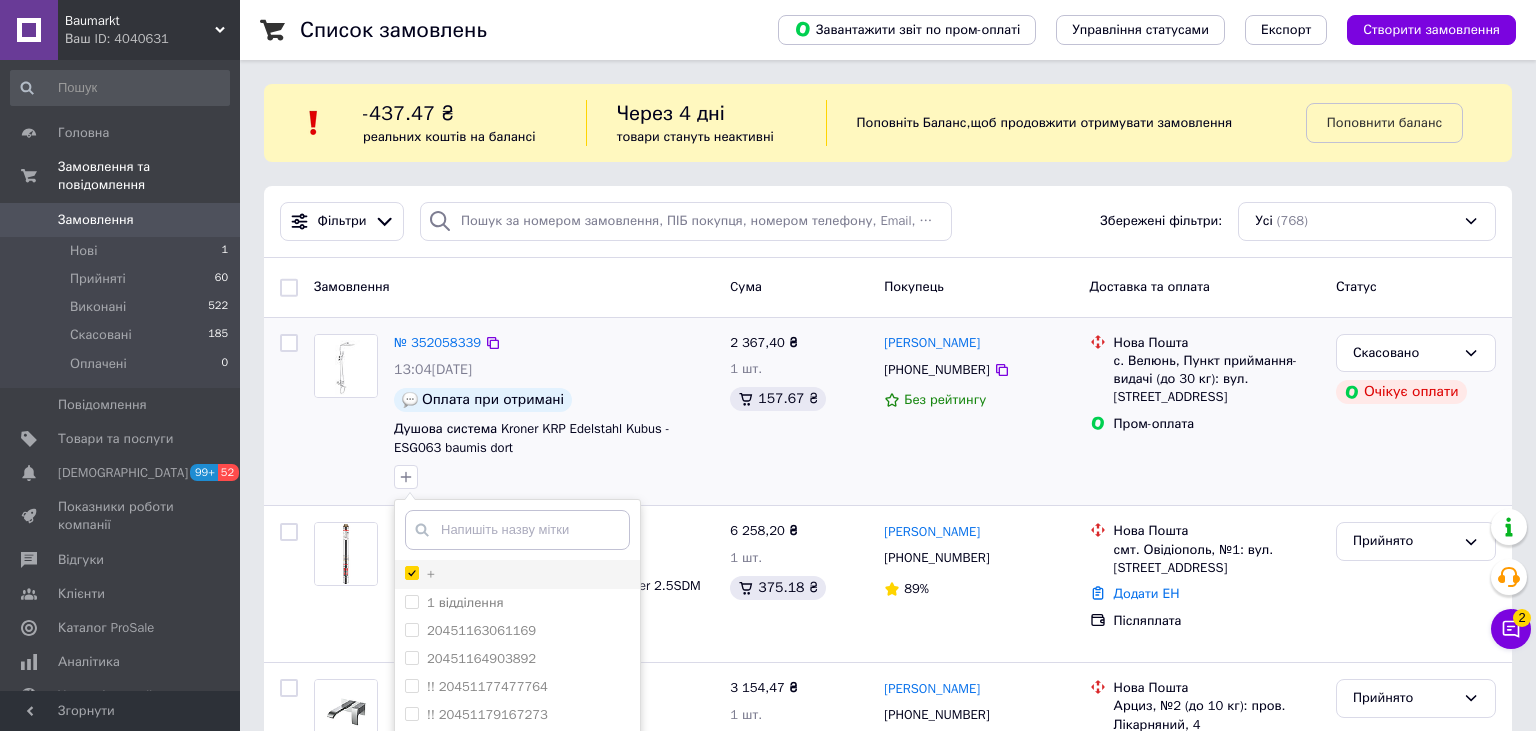 checkbox on "true" 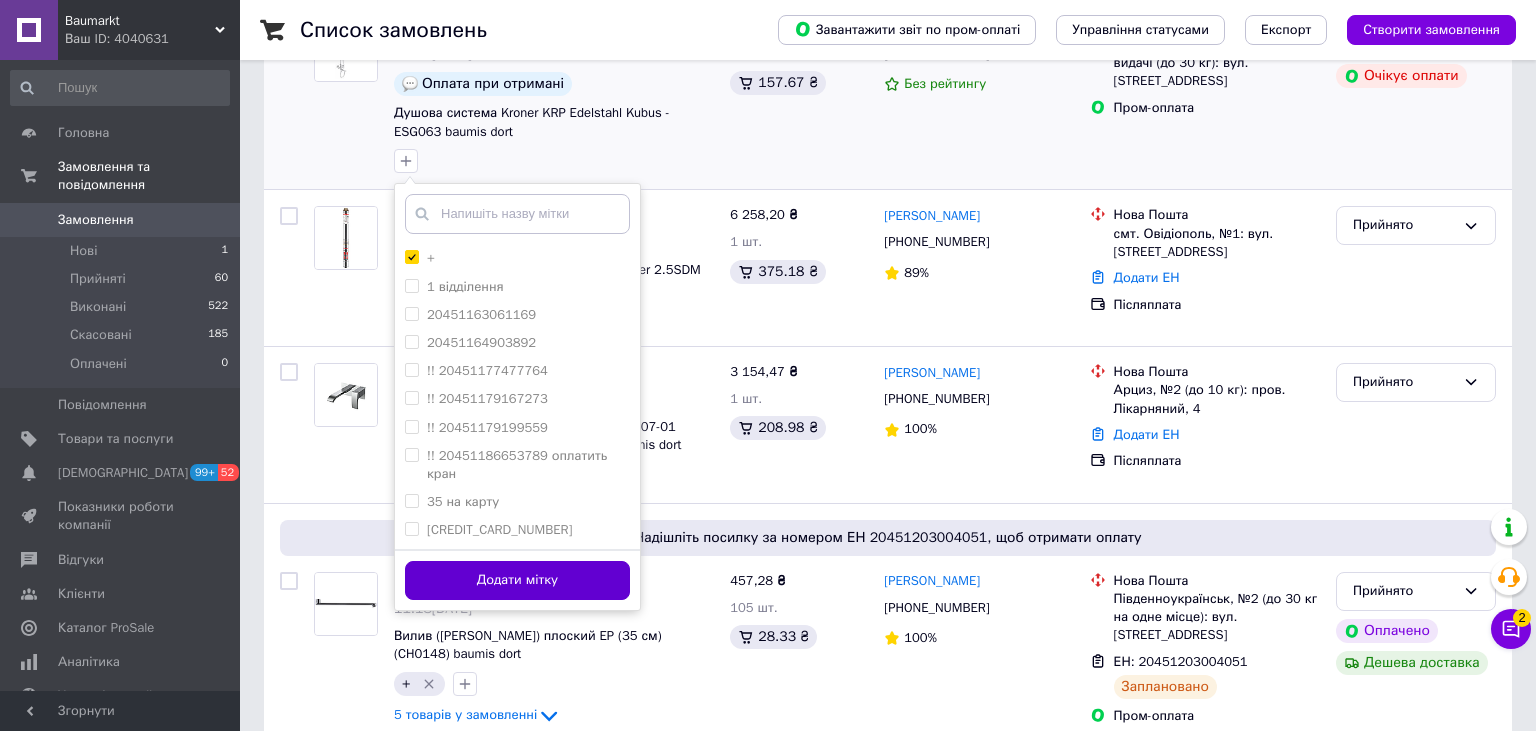 click on "Додати мітку" at bounding box center (517, 580) 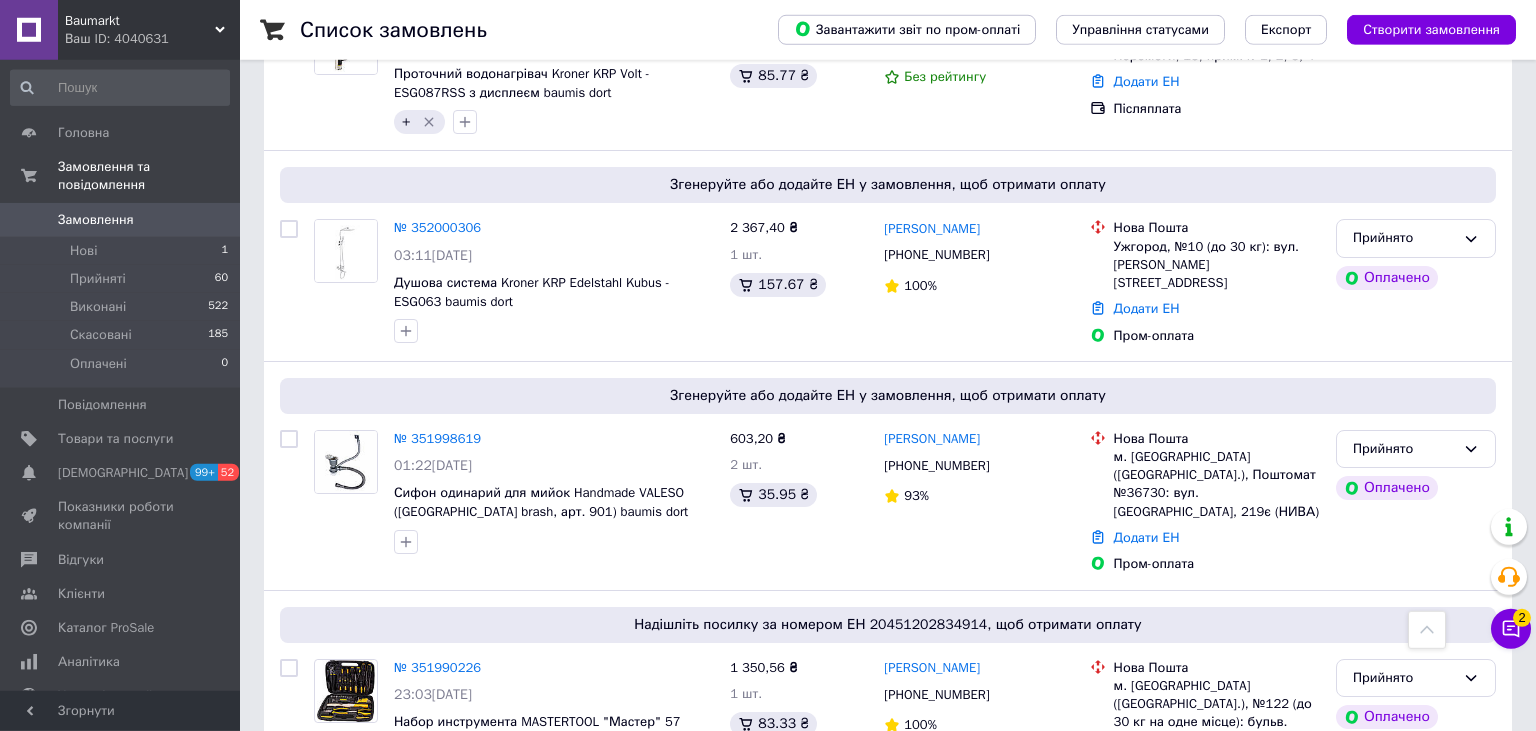 scroll, scrollTop: 0, scrollLeft: 0, axis: both 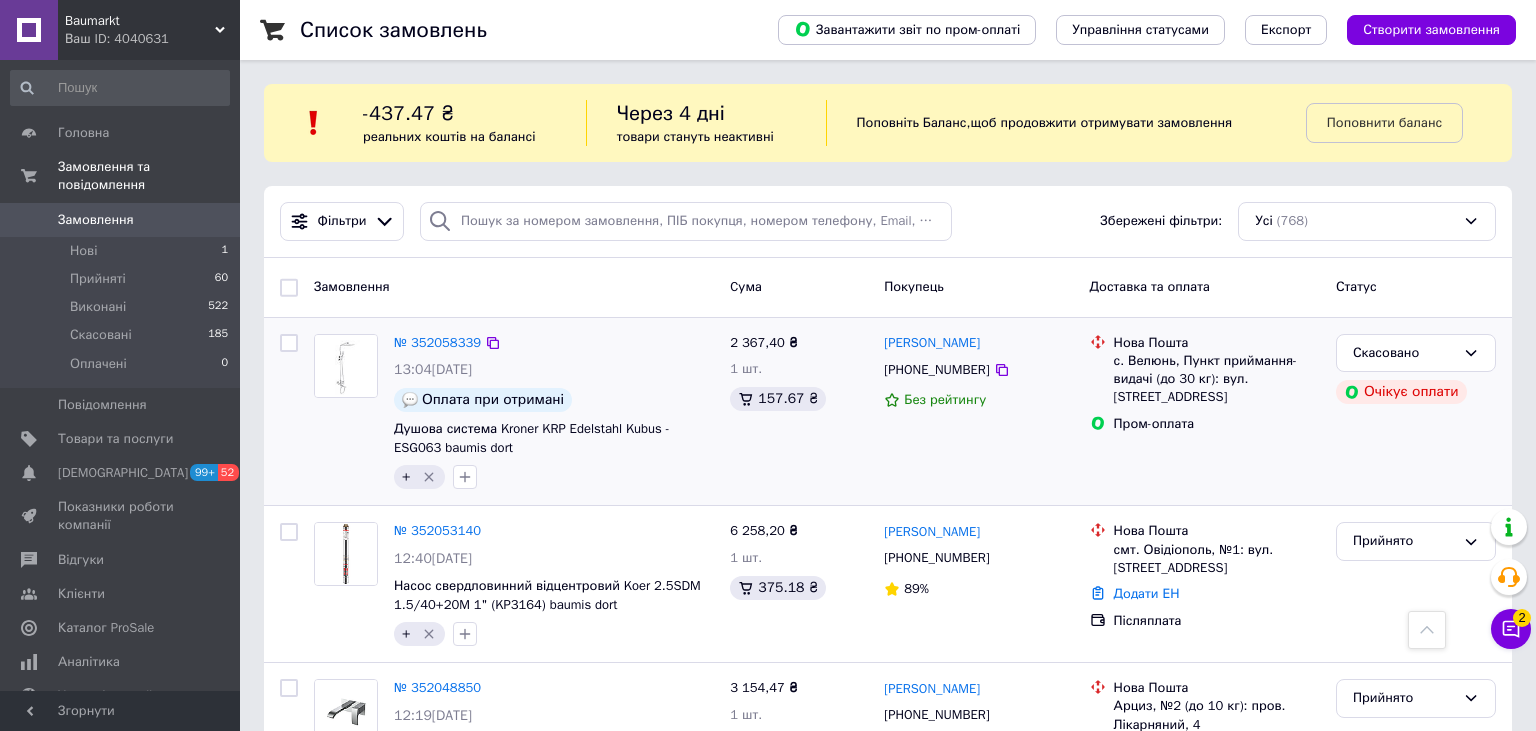 drag, startPoint x: 680, startPoint y: 587, endPoint x: 582, endPoint y: 270, distance: 331.80264 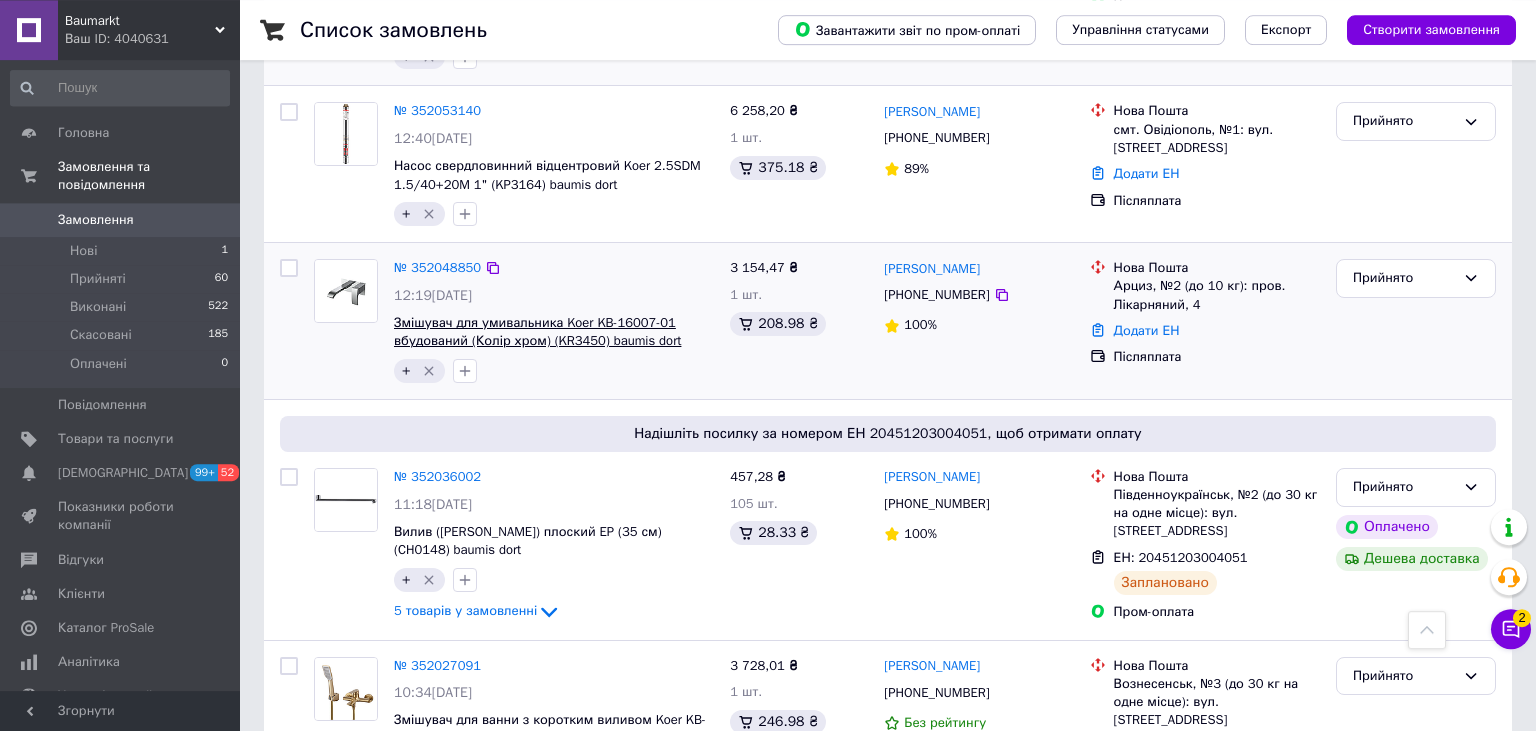 scroll, scrollTop: 105, scrollLeft: 0, axis: vertical 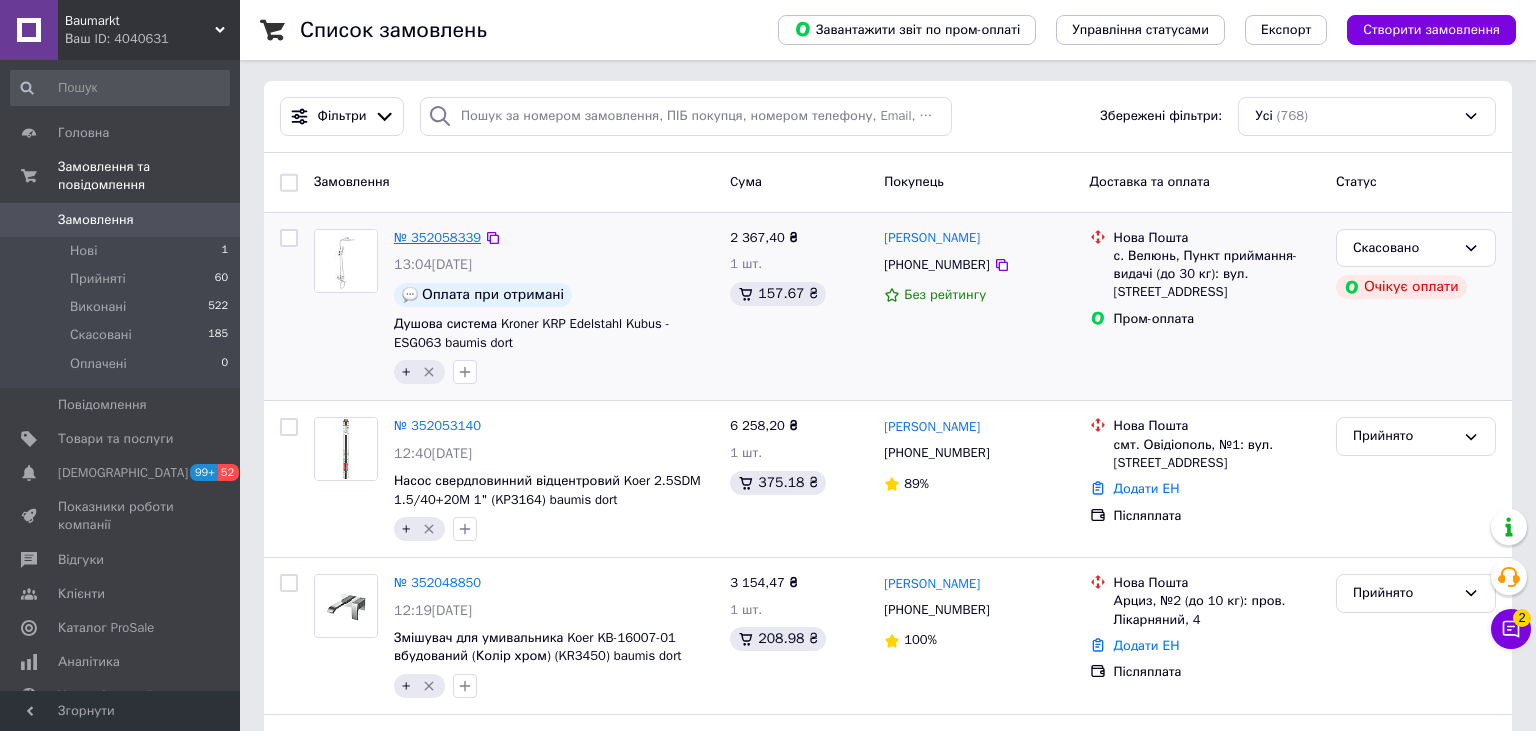 click on "№ 352058339" at bounding box center (437, 237) 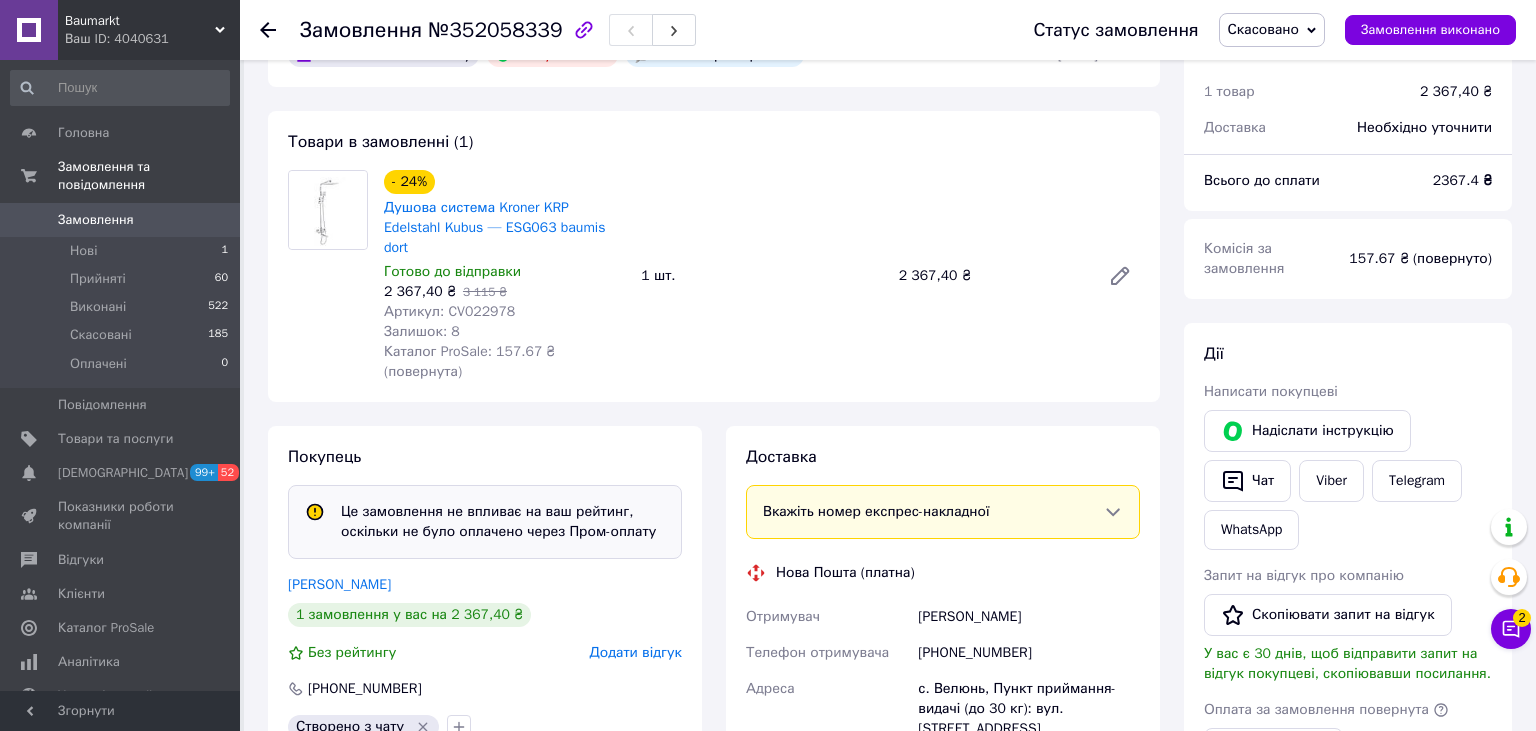 scroll, scrollTop: 149, scrollLeft: 0, axis: vertical 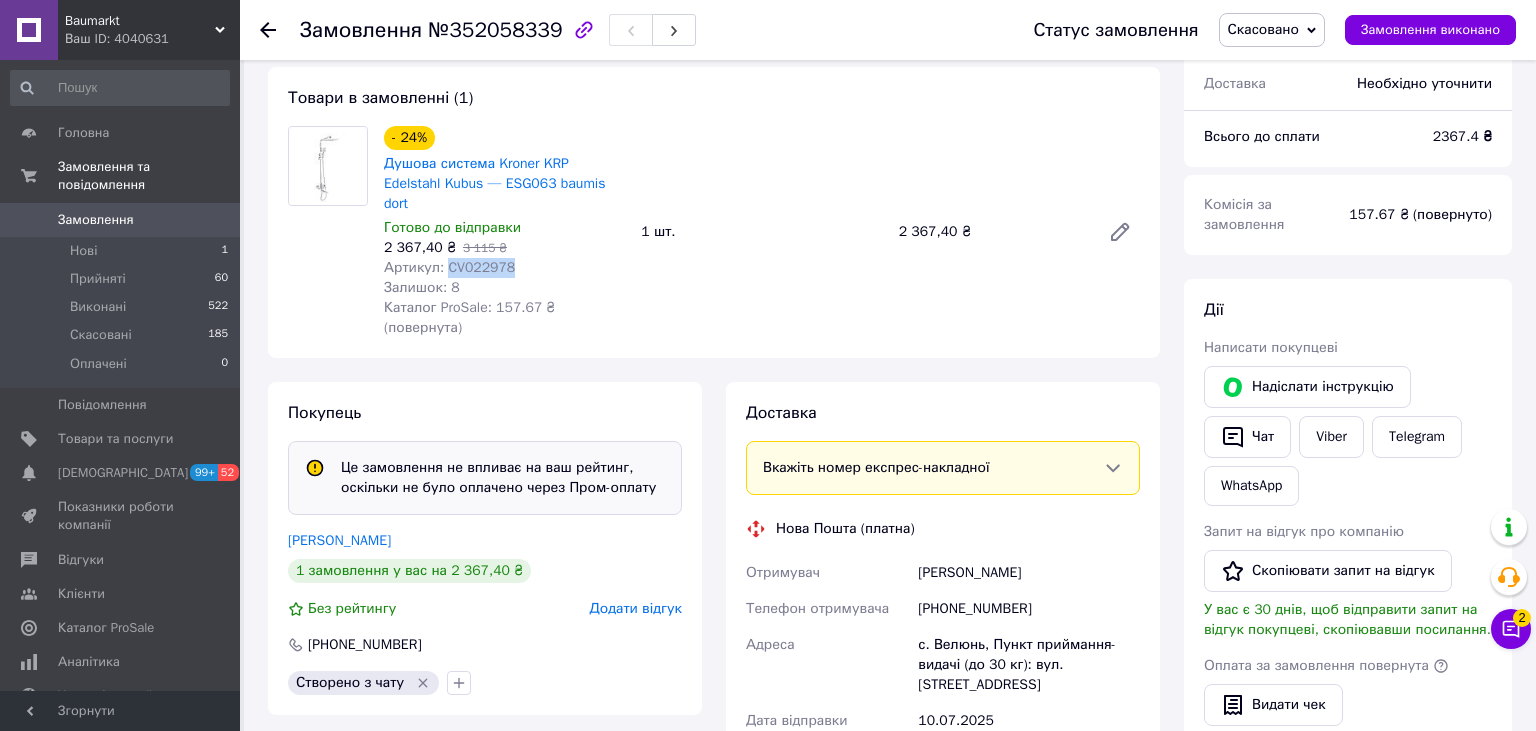 drag, startPoint x: 517, startPoint y: 243, endPoint x: 446, endPoint y: 256, distance: 72.18033 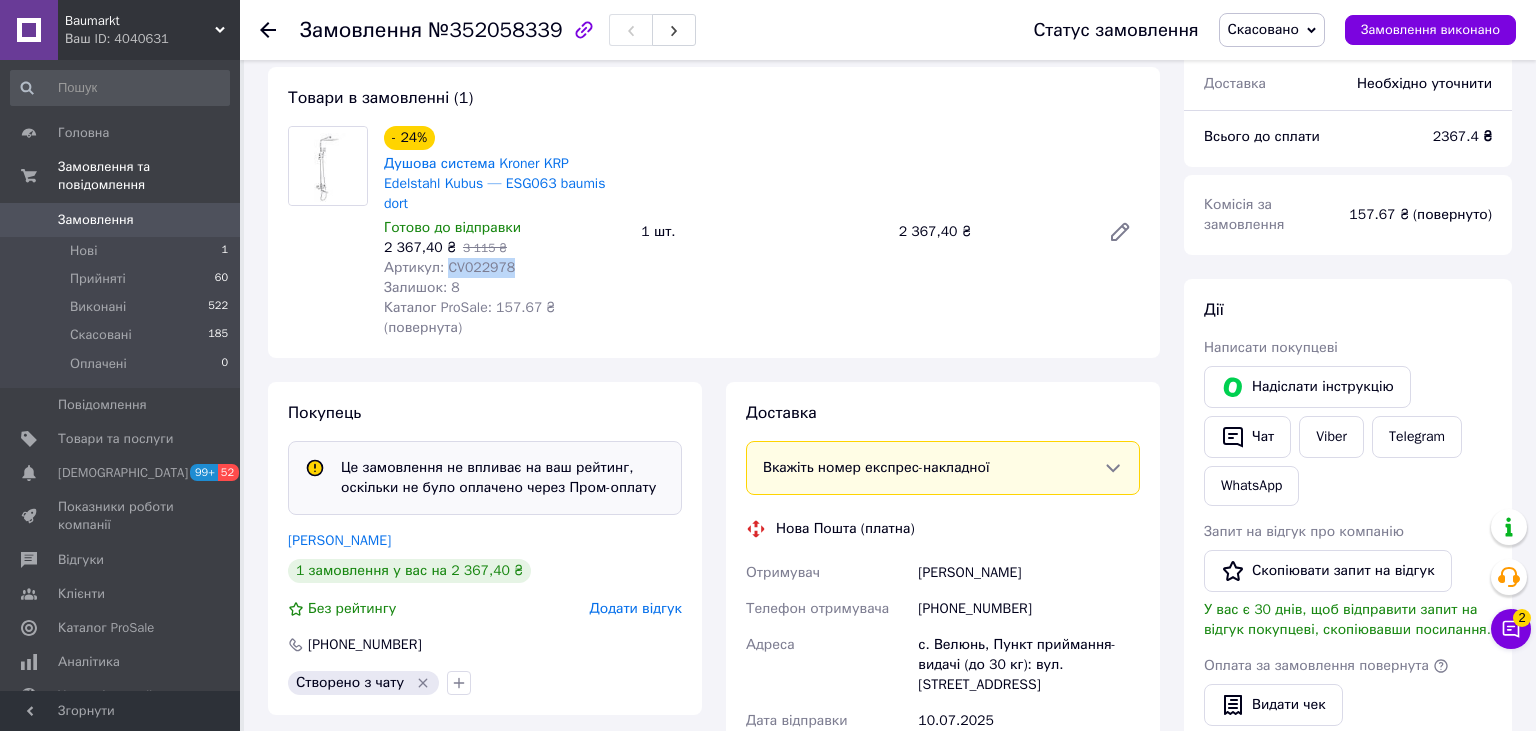 click on "Артикул: CV022978" at bounding box center [504, 268] 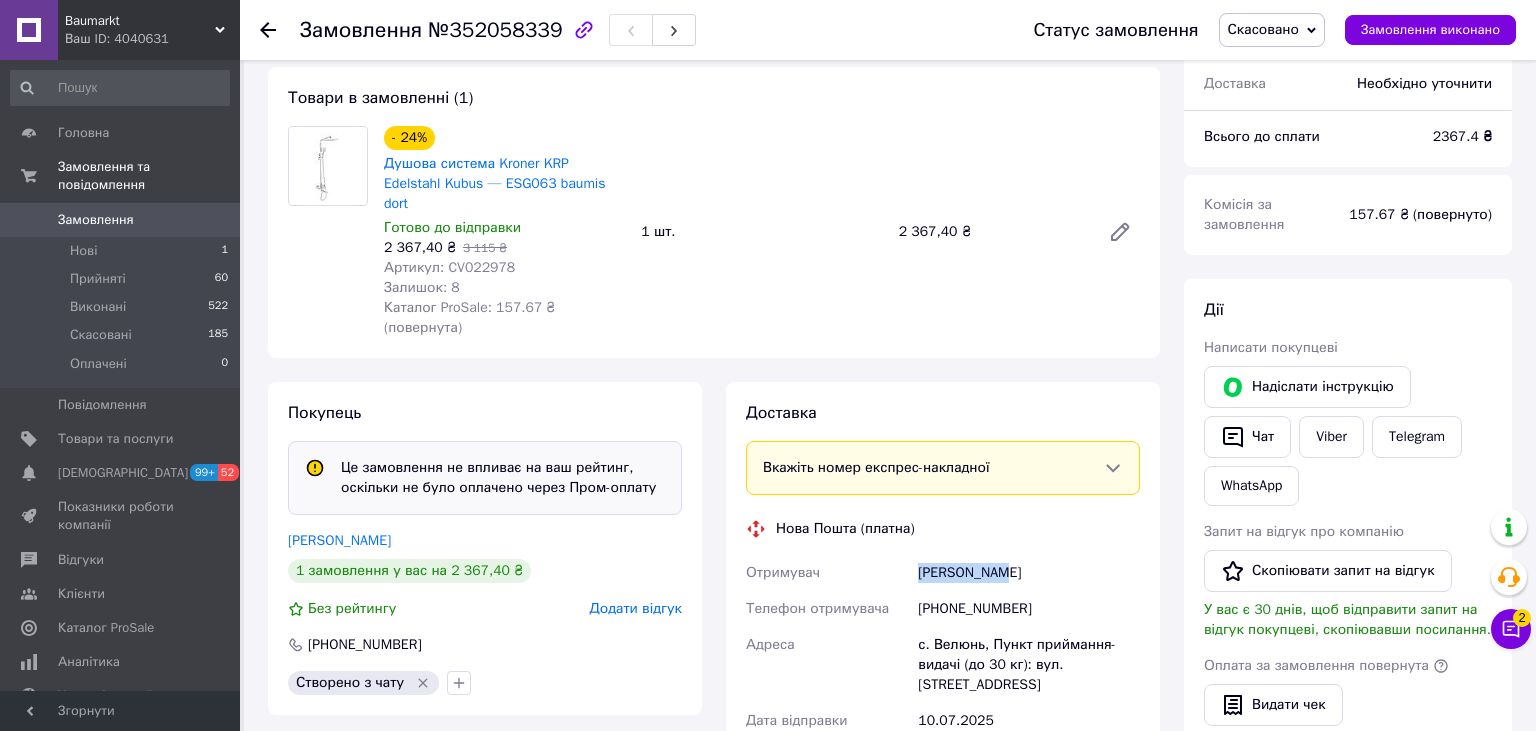 drag, startPoint x: 992, startPoint y: 522, endPoint x: 910, endPoint y: 543, distance: 84.646324 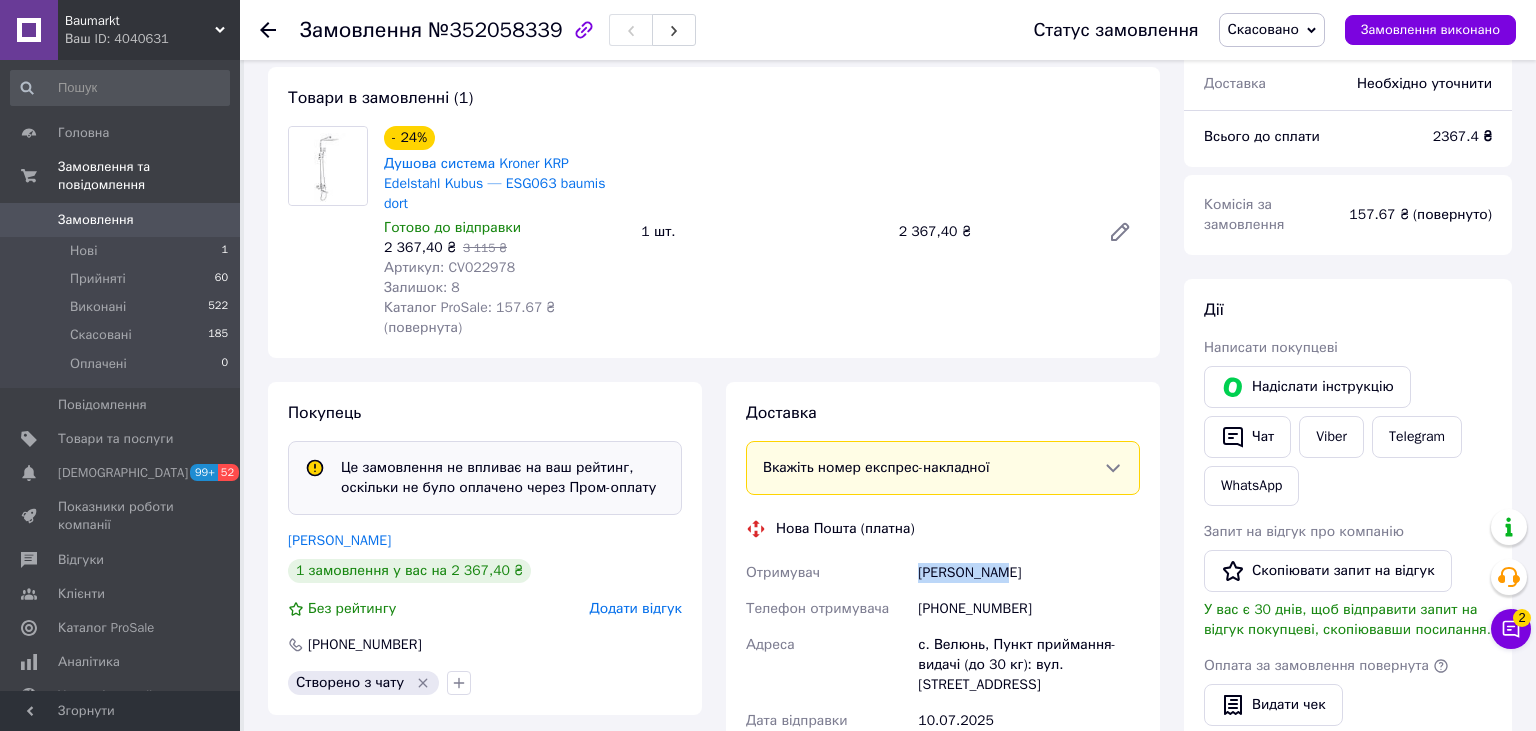 click on "Отримувач Ясак Сергій Телефон отримувача +380667688505 Адреса с. Велюнь, Пункт приймання-видачі (до 30 кг): вул. Центральна, 15 Дата відправки 10.07.2025 Платник Отримувач Оціночна вартість 2 367.40 ₴" at bounding box center (943, 683) 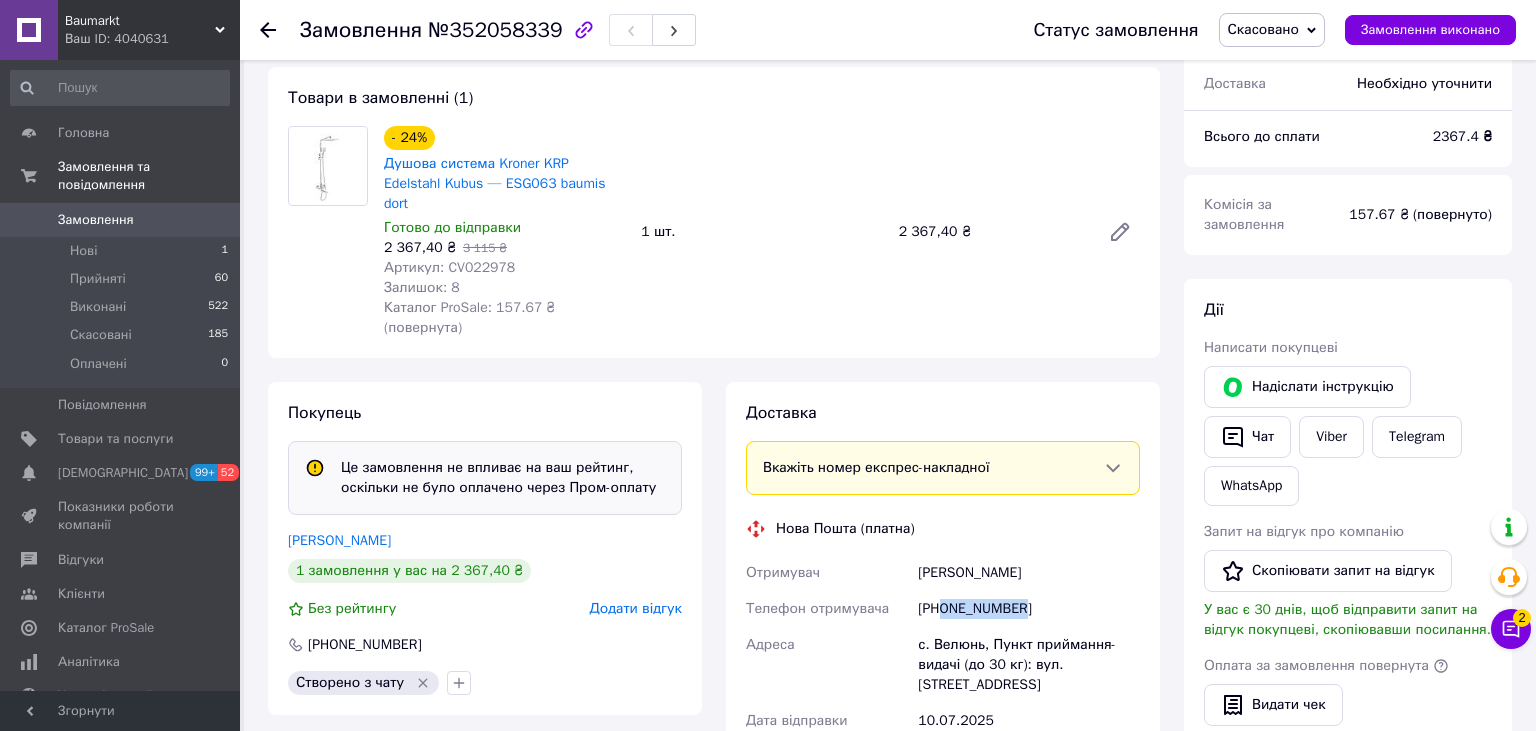 drag, startPoint x: 1001, startPoint y: 566, endPoint x: 942, endPoint y: 573, distance: 59.413803 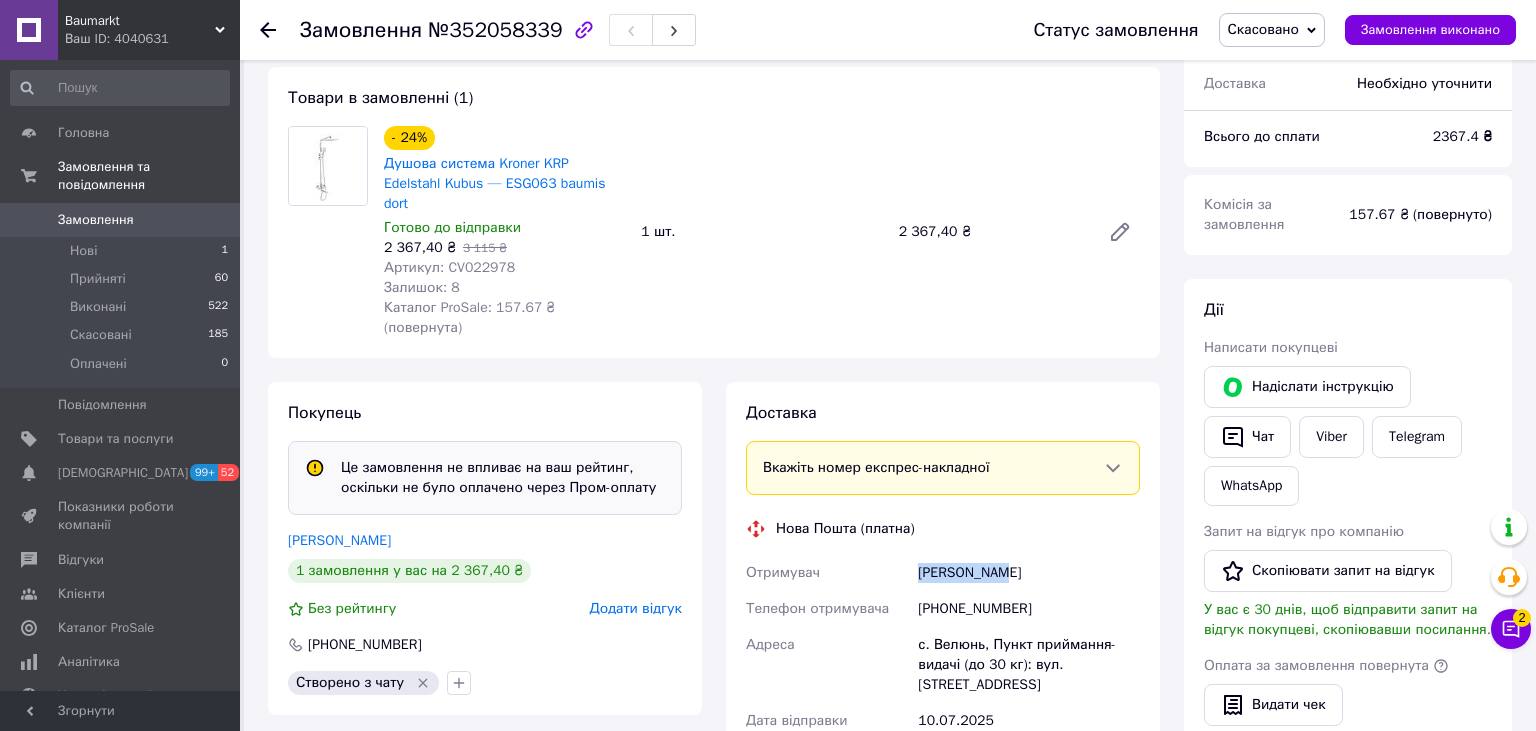drag, startPoint x: 968, startPoint y: 531, endPoint x: 919, endPoint y: 536, distance: 49.25444 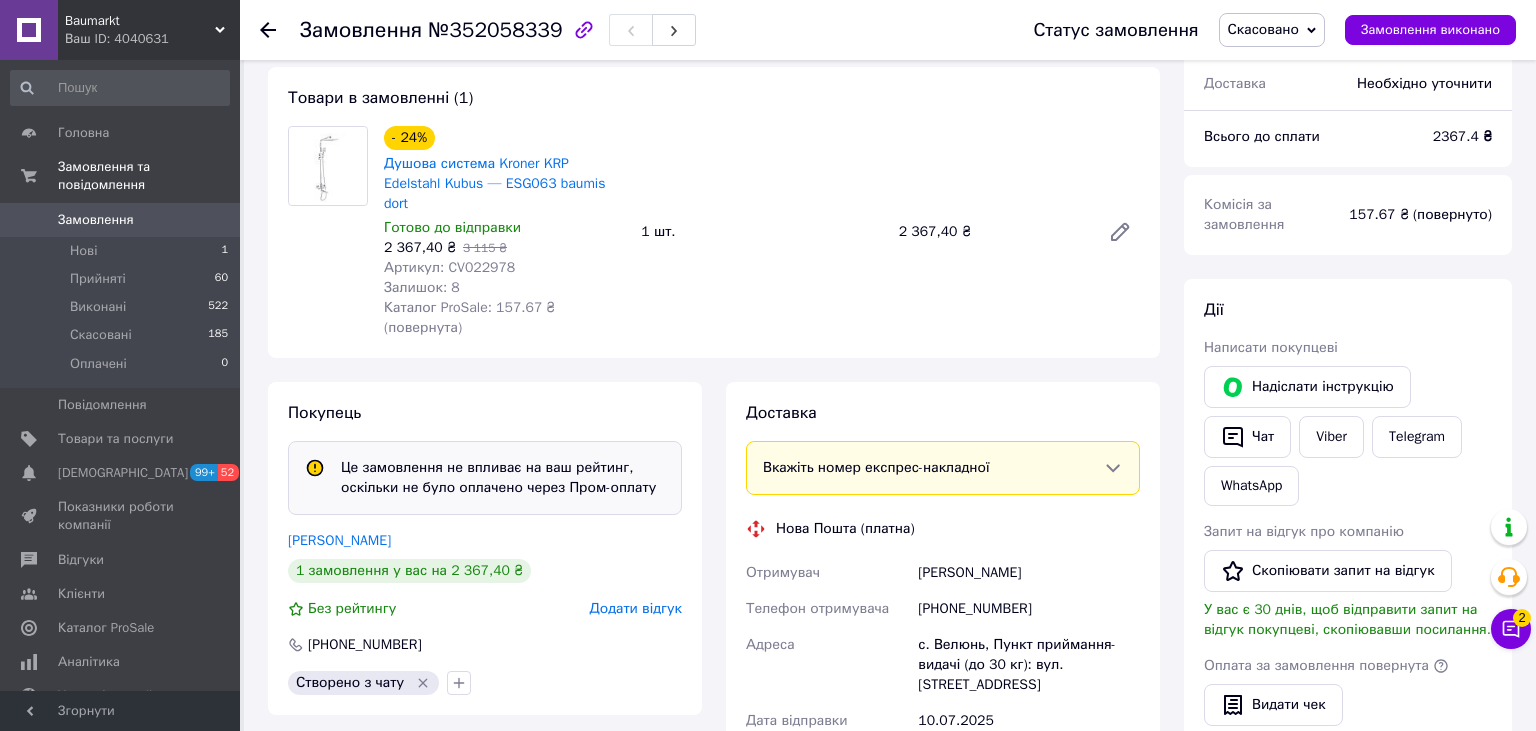 click on "с. Велюнь, Пункт приймання-видачі (до 30 кг): вул. Центральна, 15" at bounding box center (1029, 665) 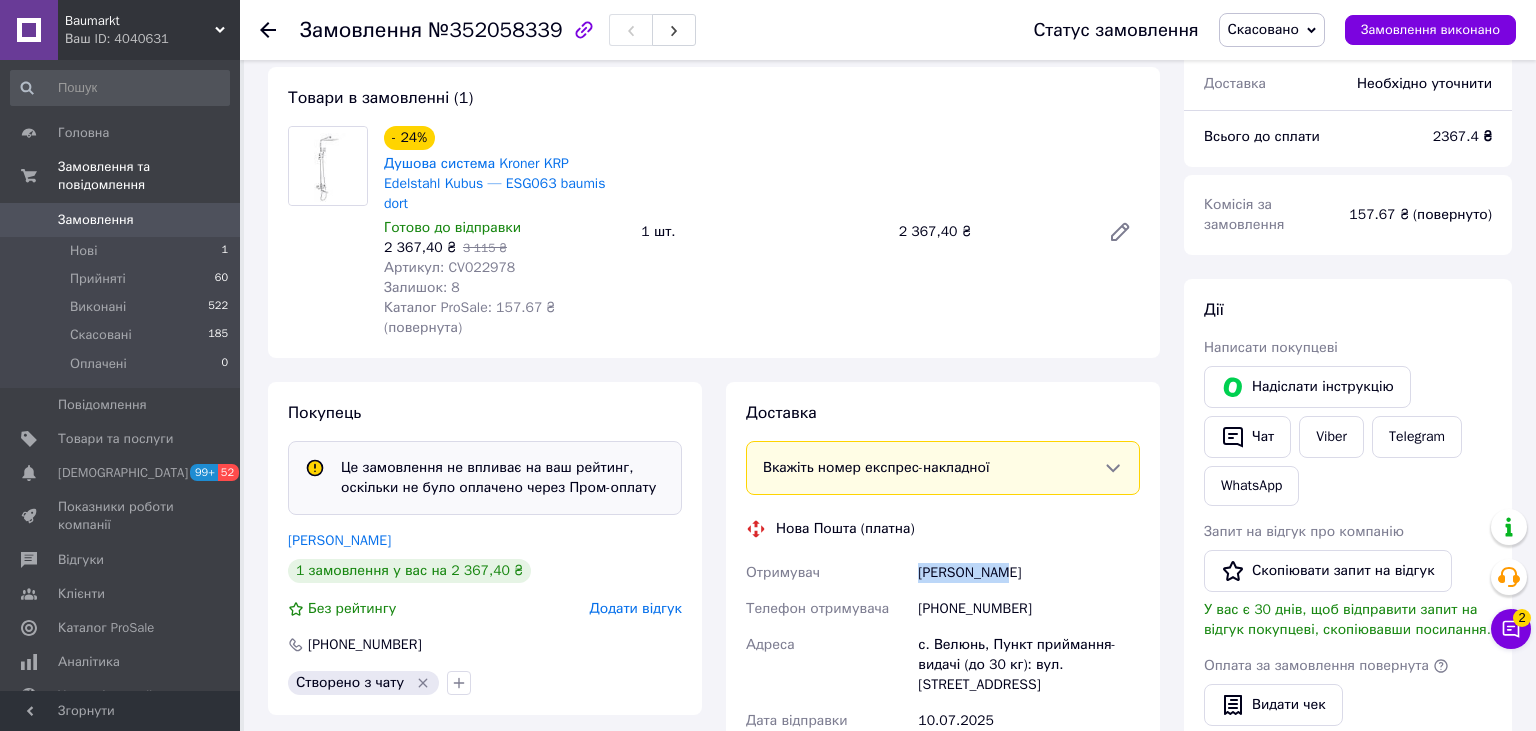 drag, startPoint x: 990, startPoint y: 522, endPoint x: 882, endPoint y: 542, distance: 109.83624 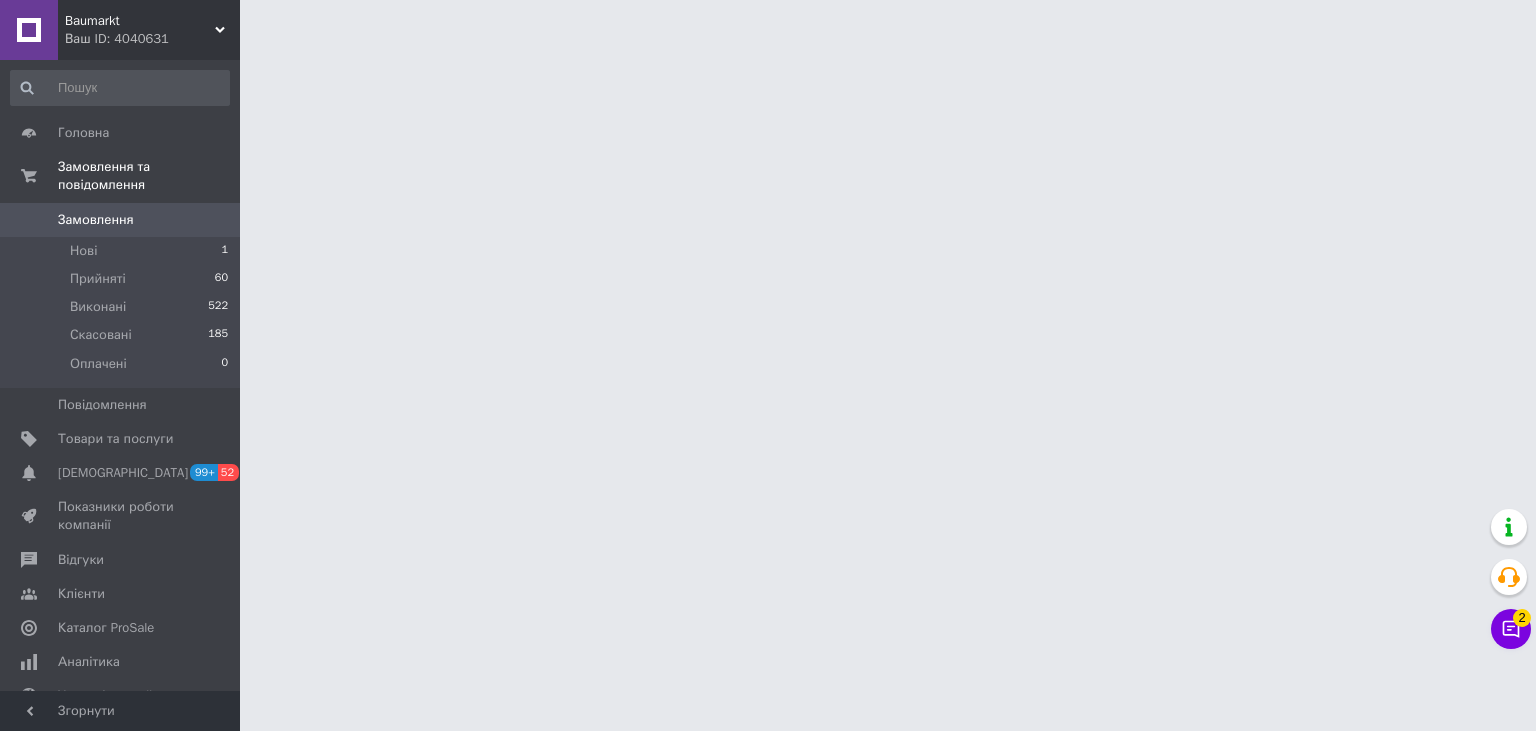 scroll, scrollTop: 0, scrollLeft: 0, axis: both 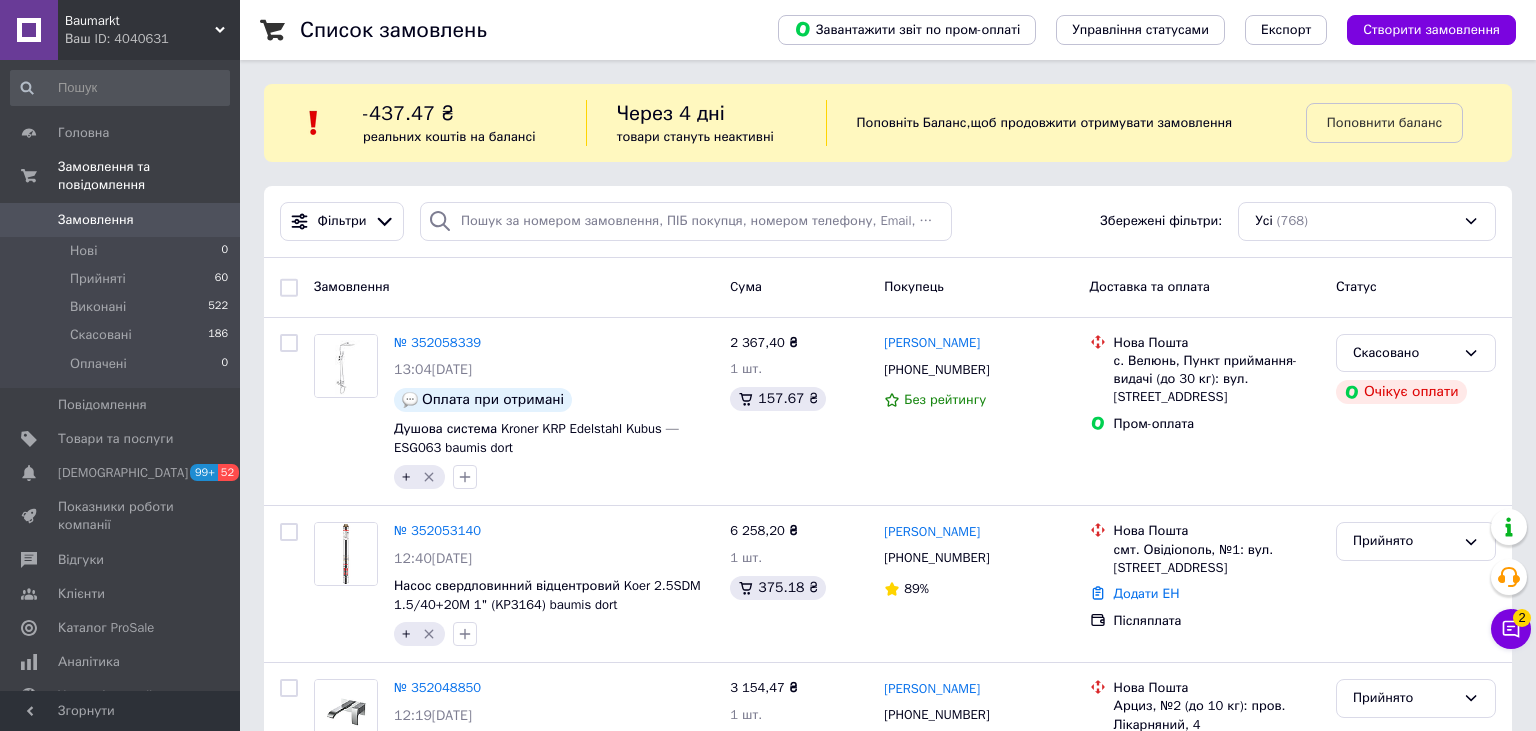 click on "Замовлення" at bounding box center (121, 220) 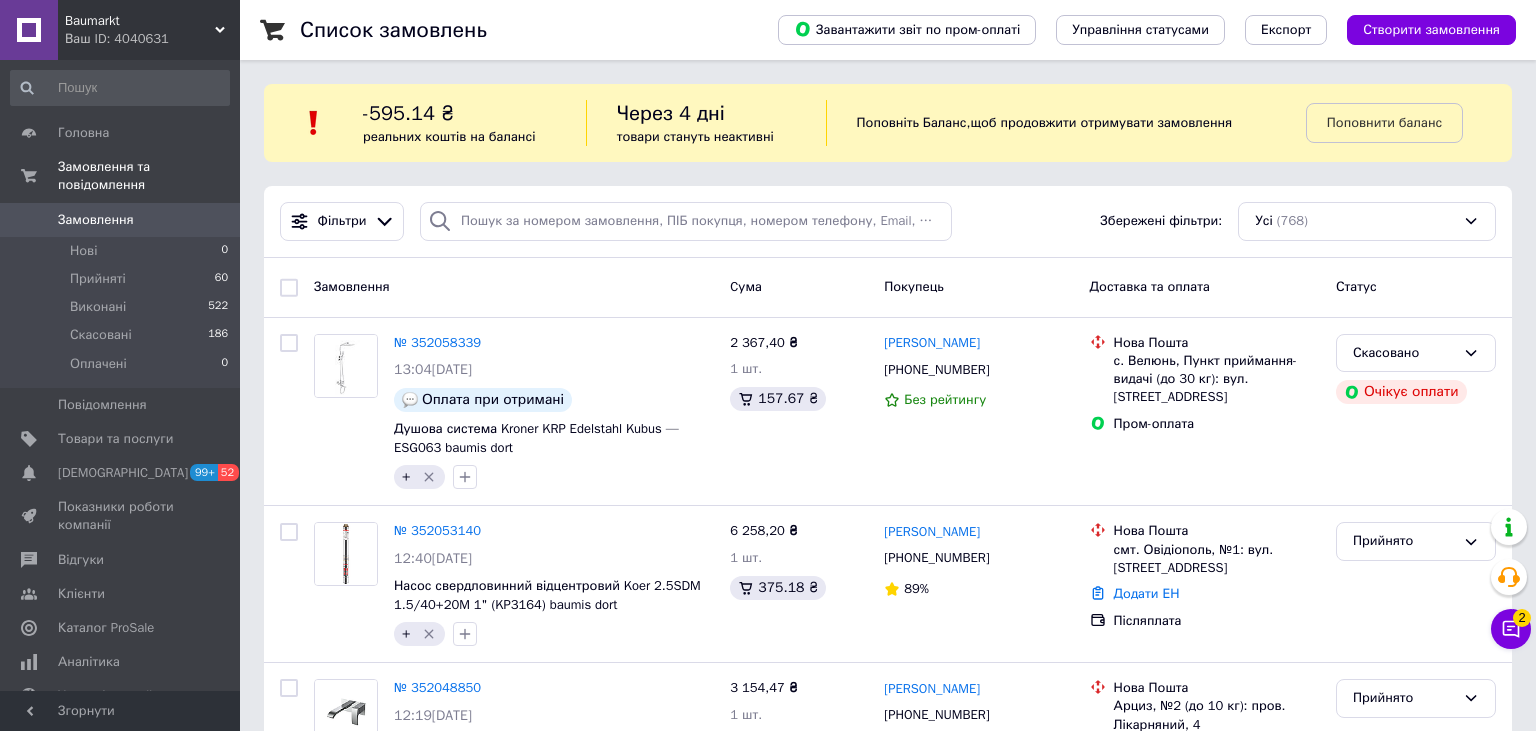 click on "Замовлення" at bounding box center [121, 220] 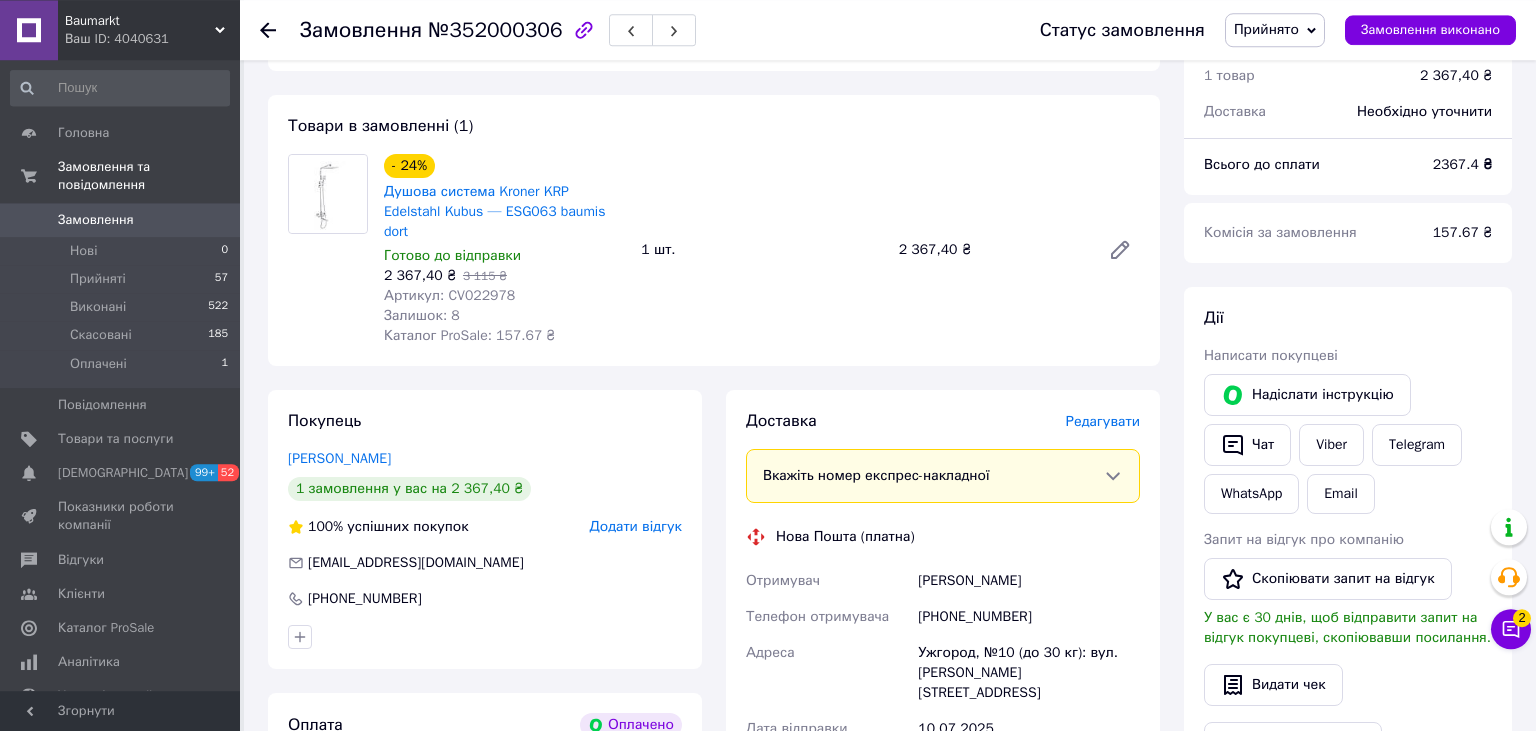 scroll, scrollTop: 633, scrollLeft: 0, axis: vertical 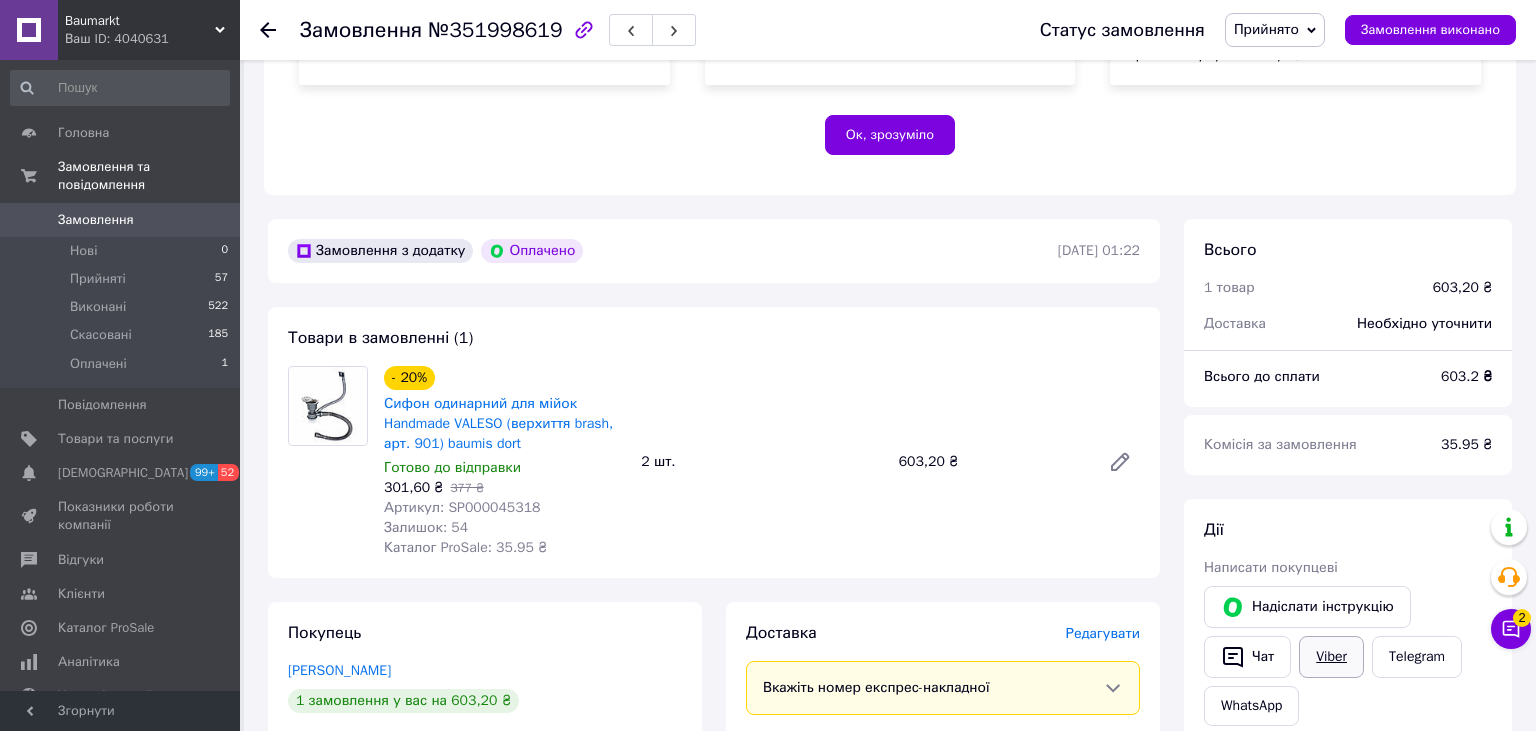 click on "Viber" at bounding box center (1331, 657) 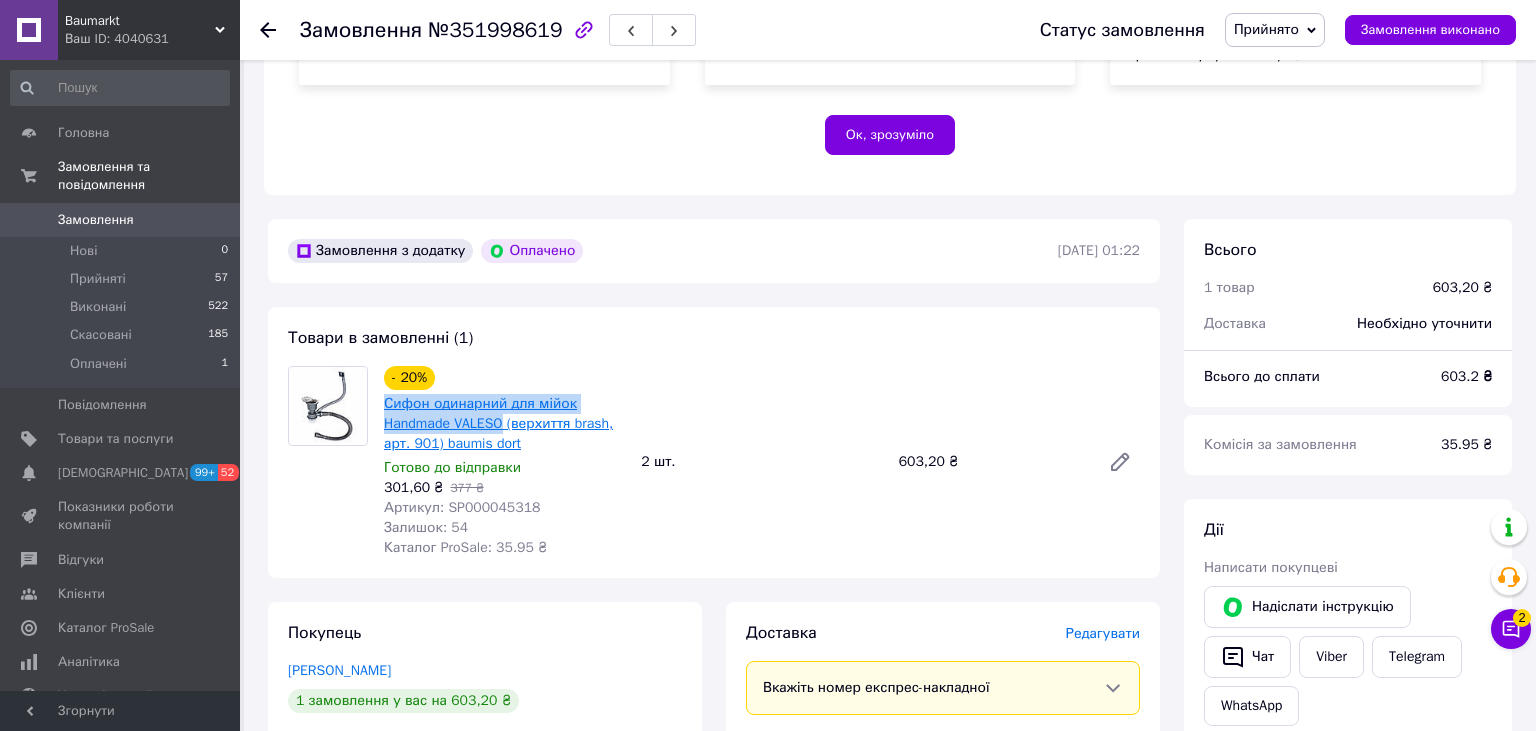 drag, startPoint x: 382, startPoint y: 402, endPoint x: 502, endPoint y: 429, distance: 123 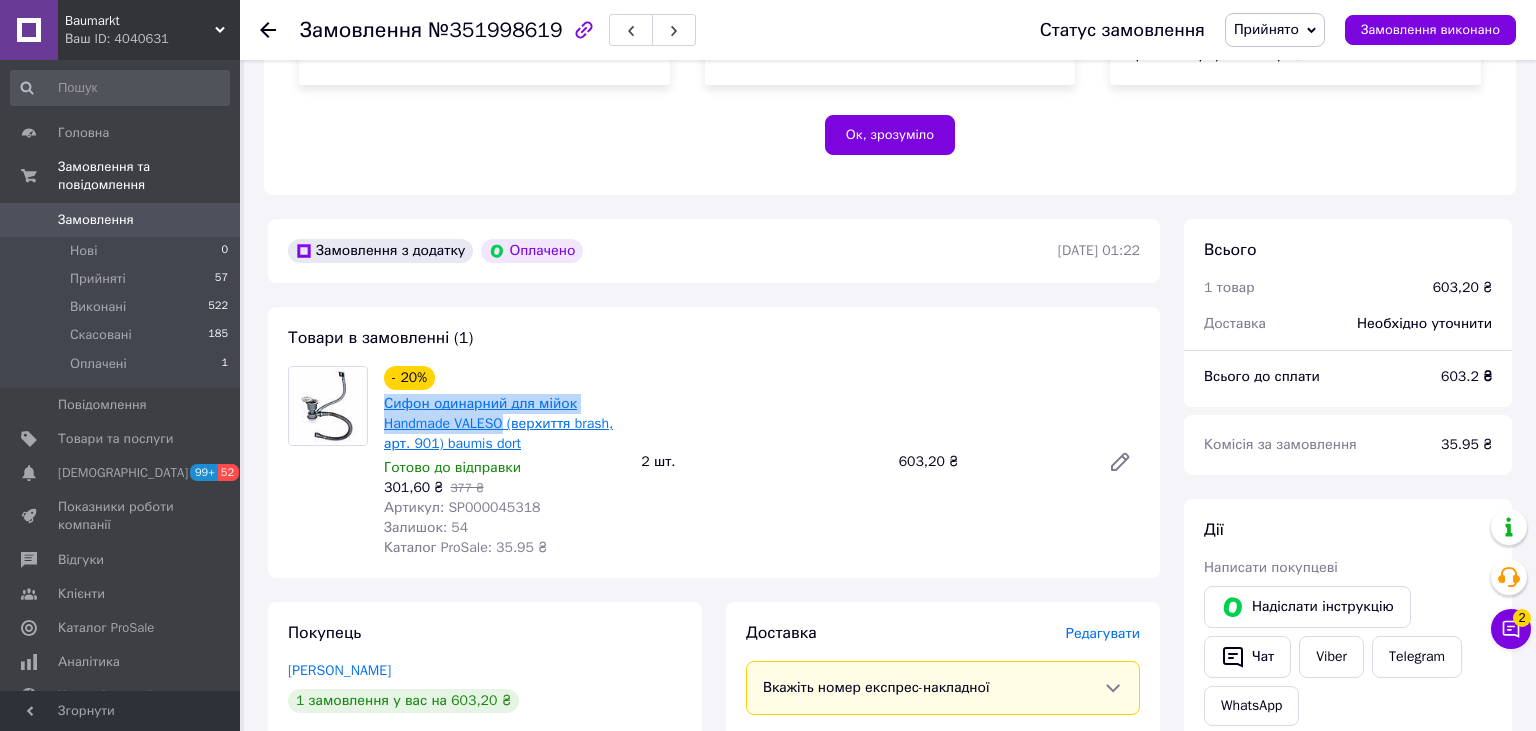 click on "- 20% Сифон одинарний для мійок Handmade VALESO (верхиття brash, арт. 901) baumis dort Готово до відправки 301,60 ₴   377 ₴ Артикул: SP000045318 Залишок: 54 Каталог ProSale: 35.95 ₴" at bounding box center (504, 462) 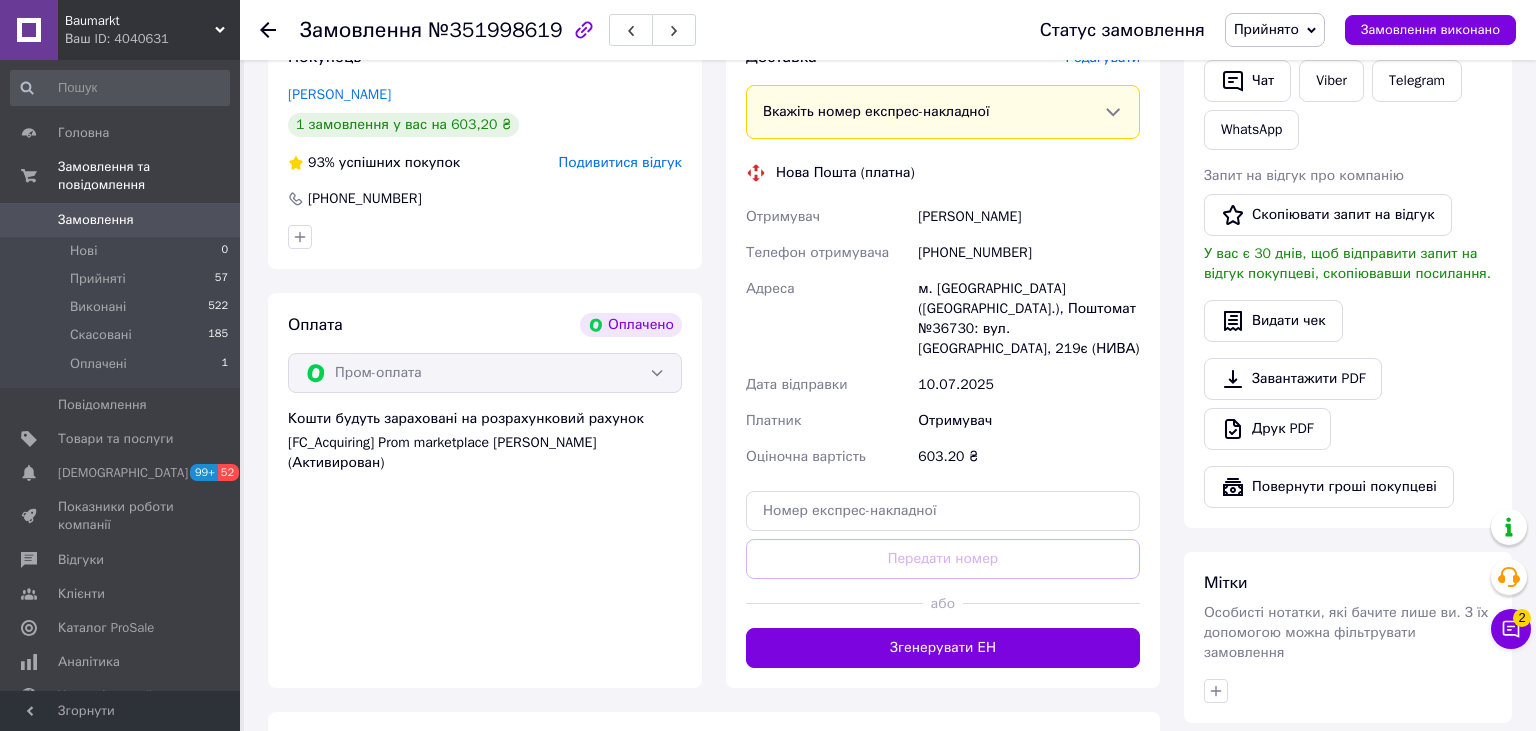 scroll, scrollTop: 1056, scrollLeft: 0, axis: vertical 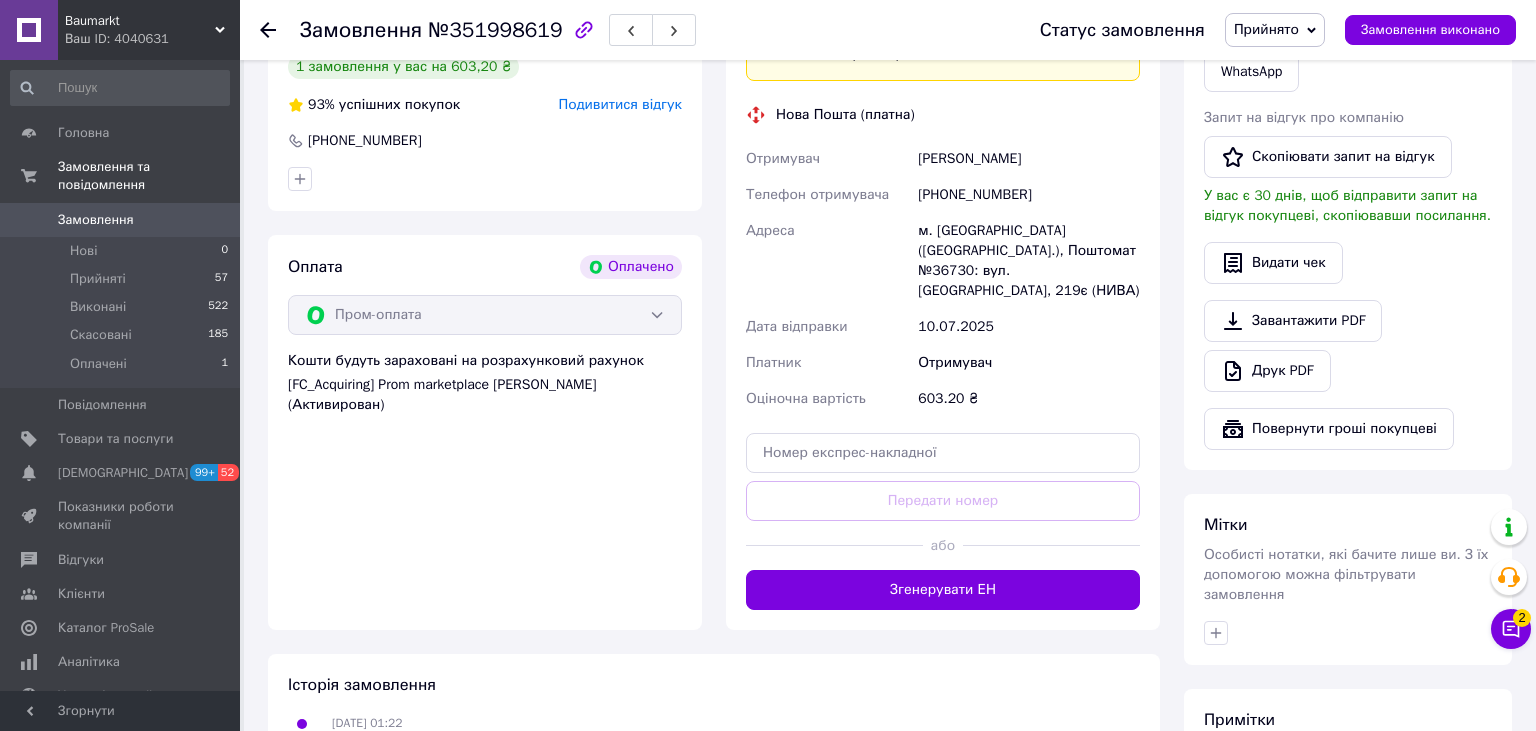 click at bounding box center [1216, 633] 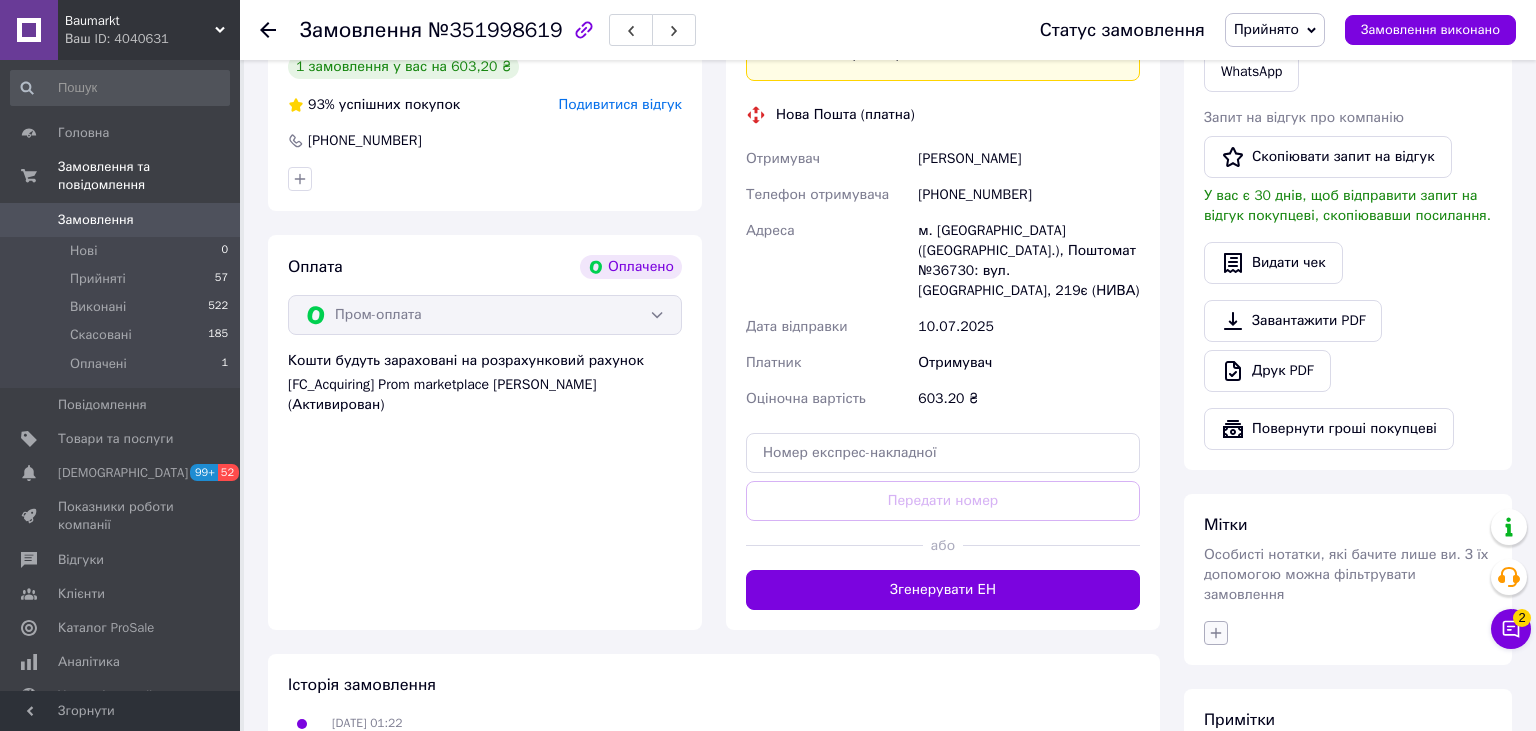 click at bounding box center [1216, 633] 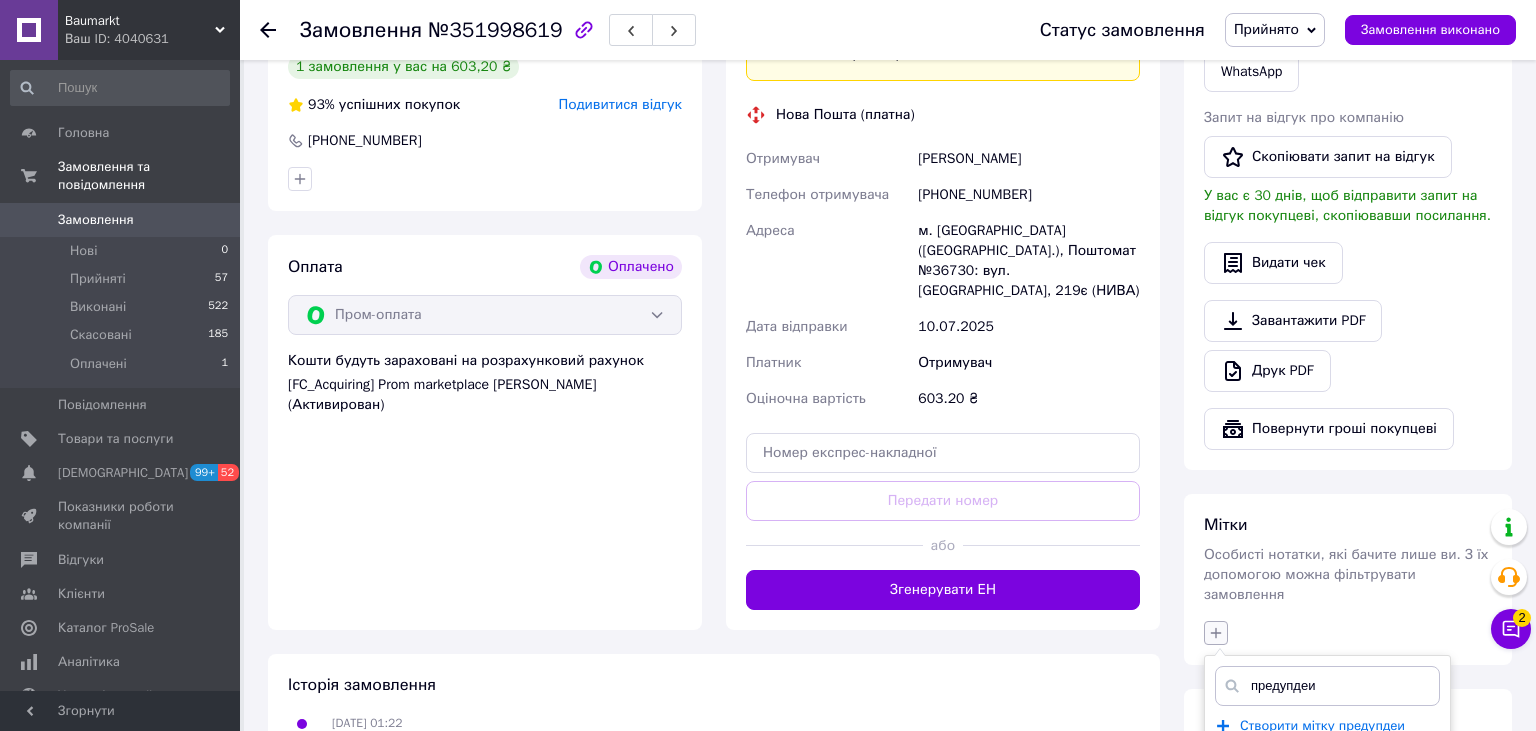 type on "предупдеил" 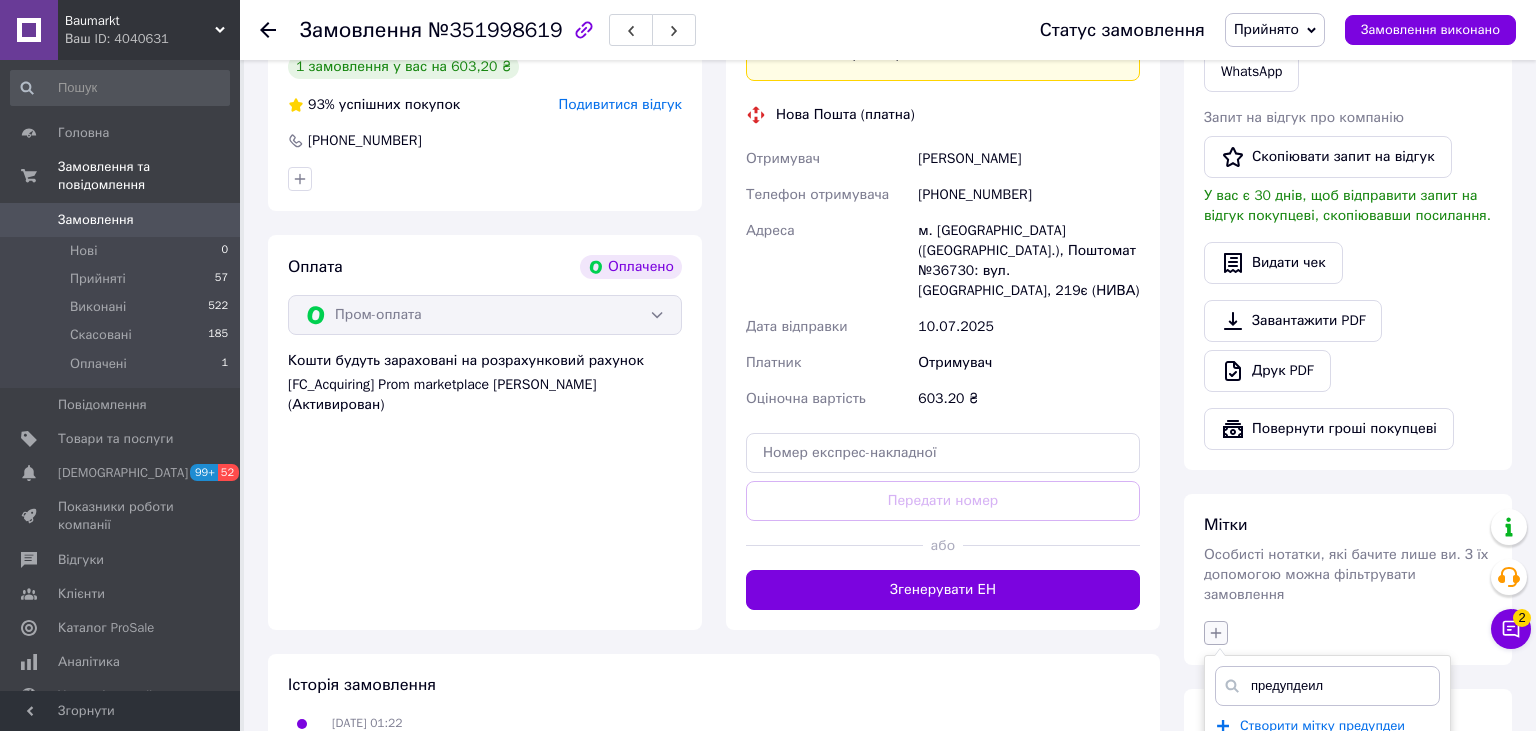 type 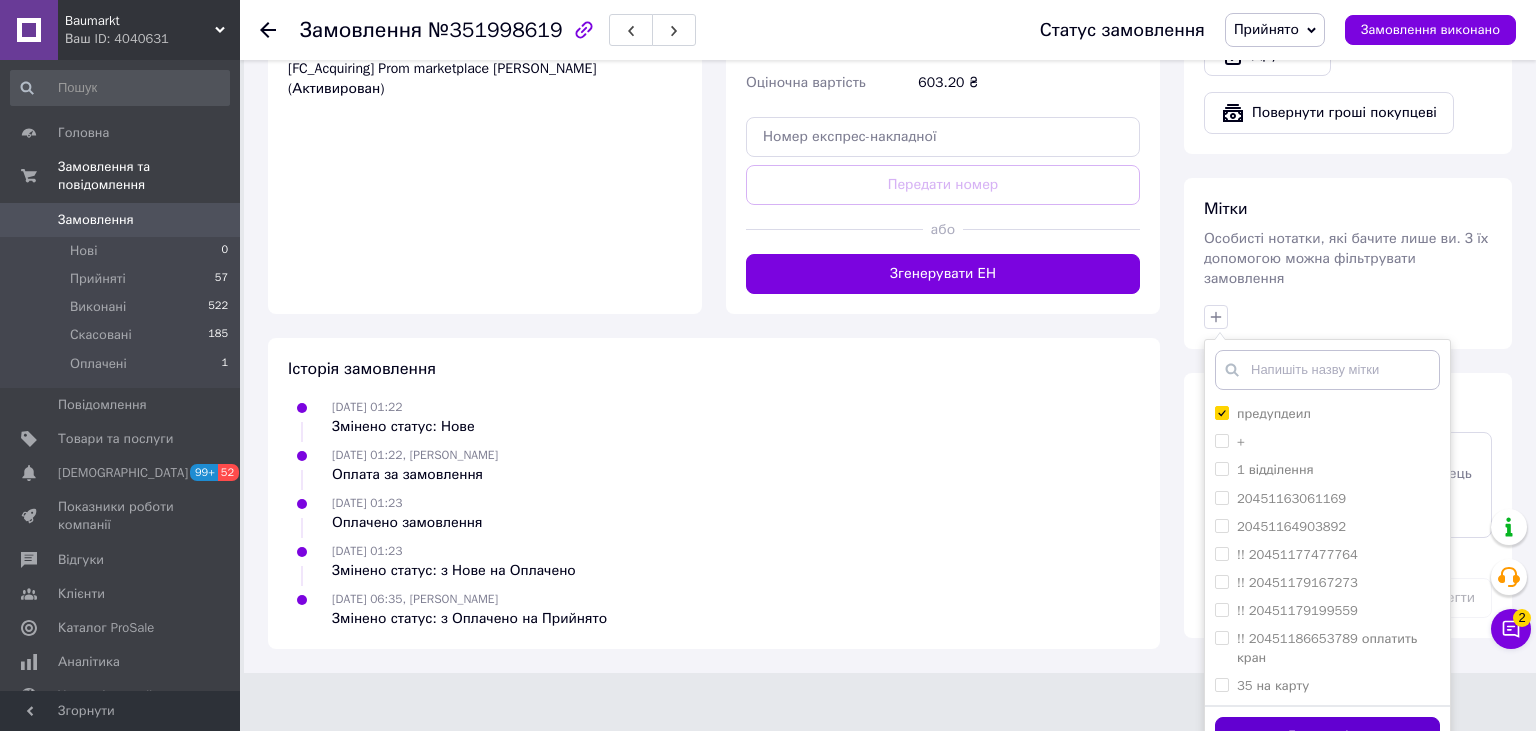 click on "Додати мітку" at bounding box center (1327, 736) 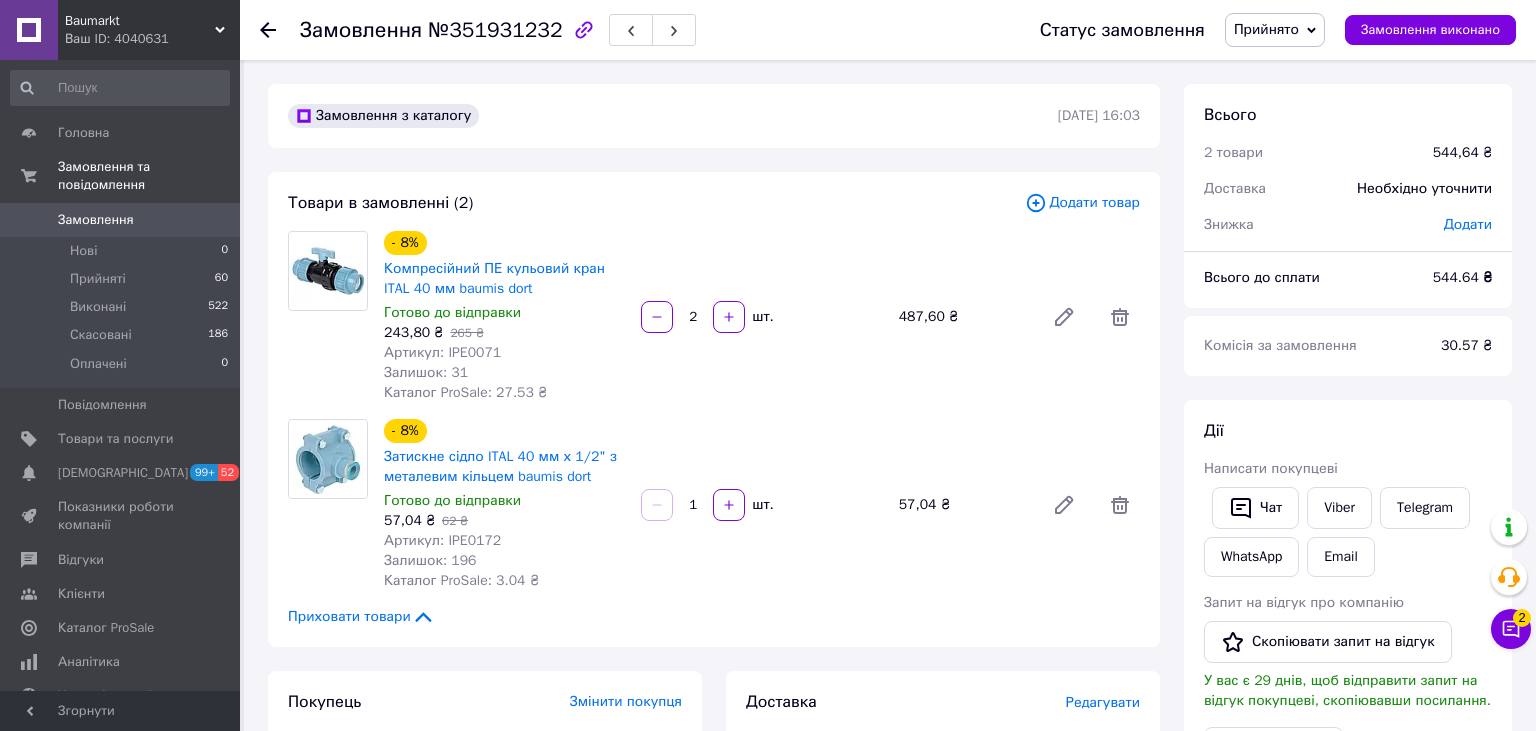 scroll, scrollTop: 0, scrollLeft: 0, axis: both 